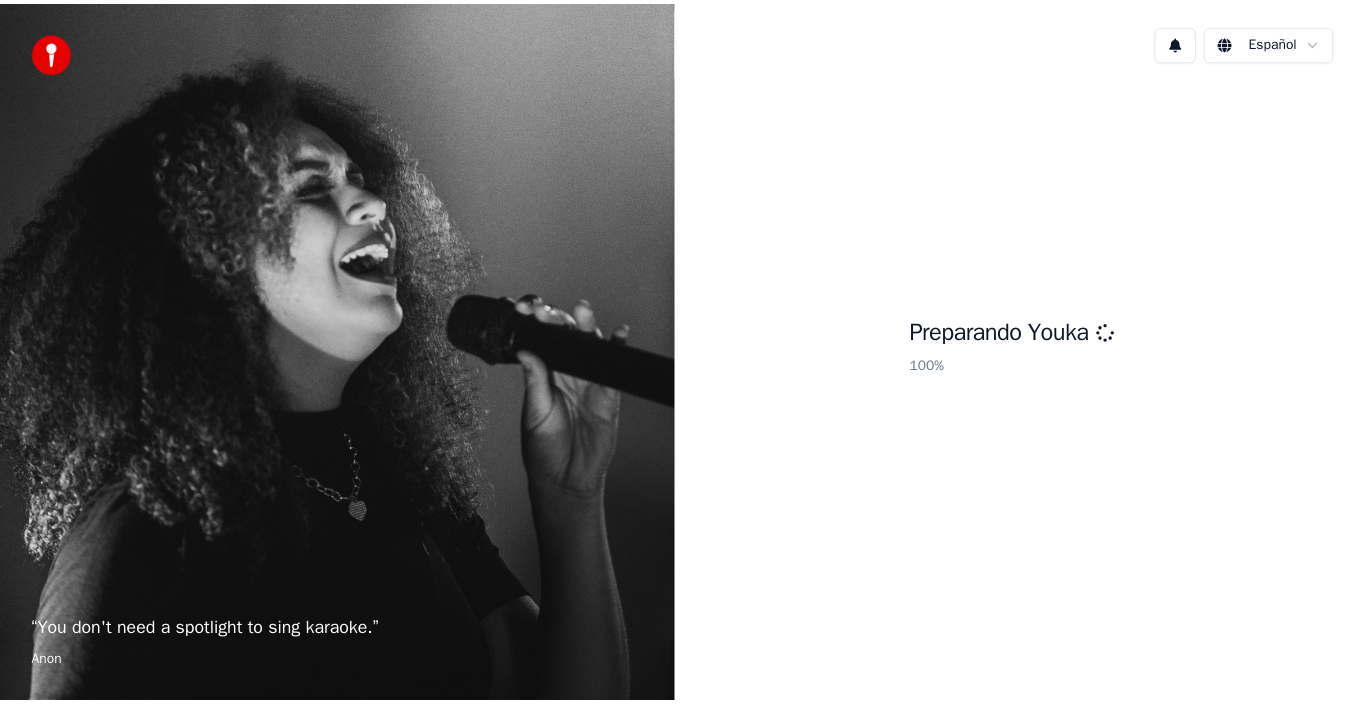 scroll, scrollTop: 0, scrollLeft: 0, axis: both 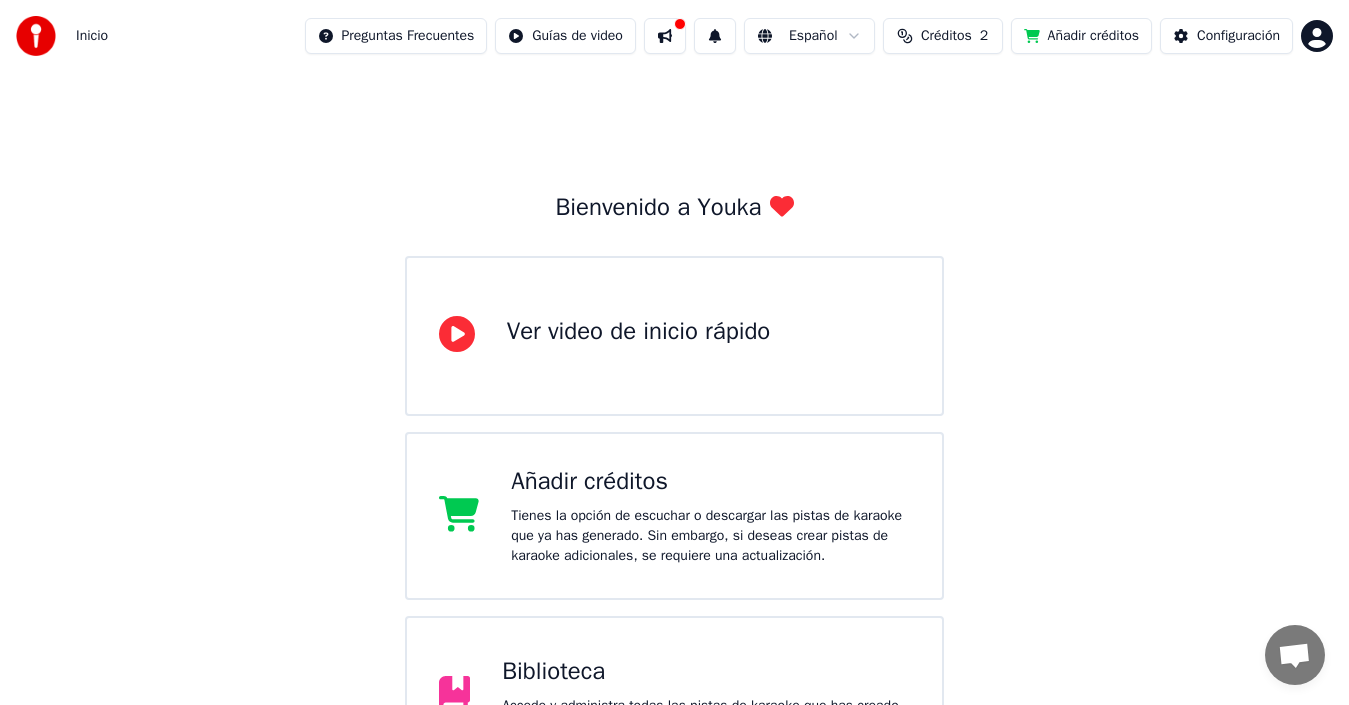 click on "Biblioteca Accede y administra todas las pistas de karaoke que has creado. Edita, organiza y perfecciona tus proyectos." at bounding box center (675, 696) 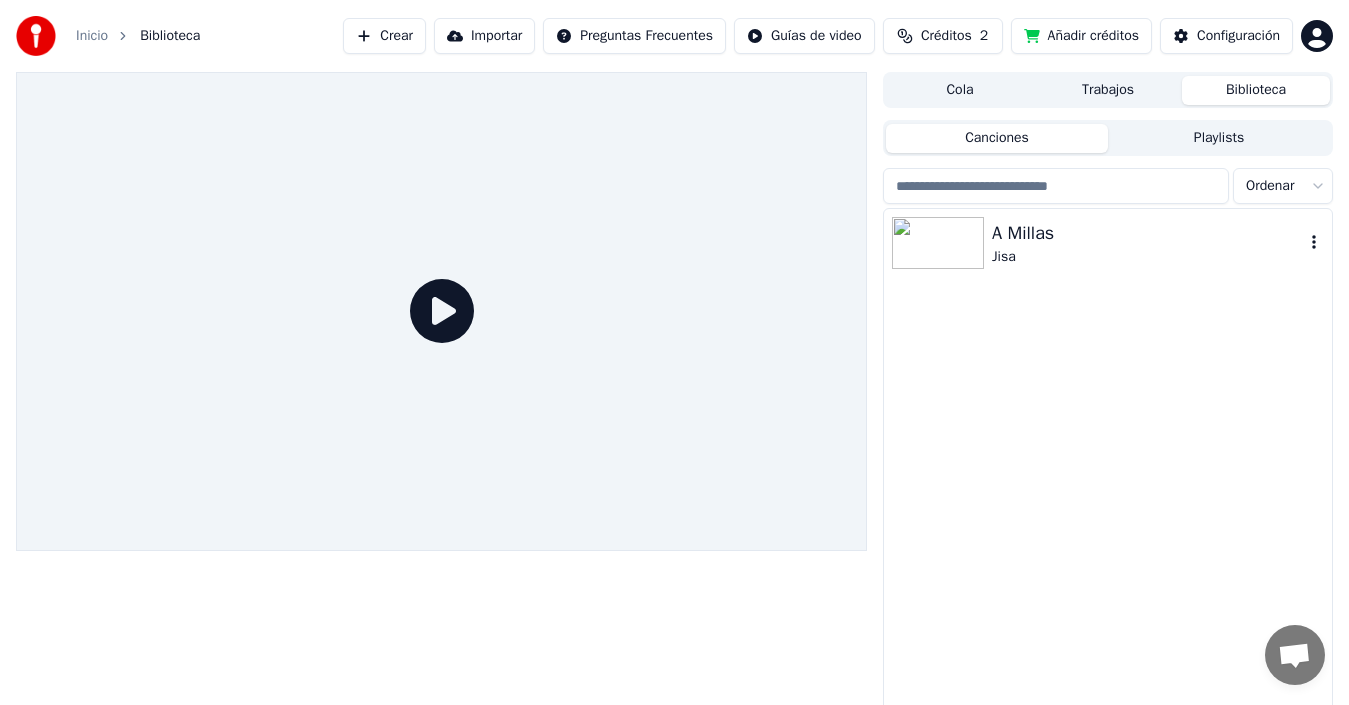 click at bounding box center [938, 243] 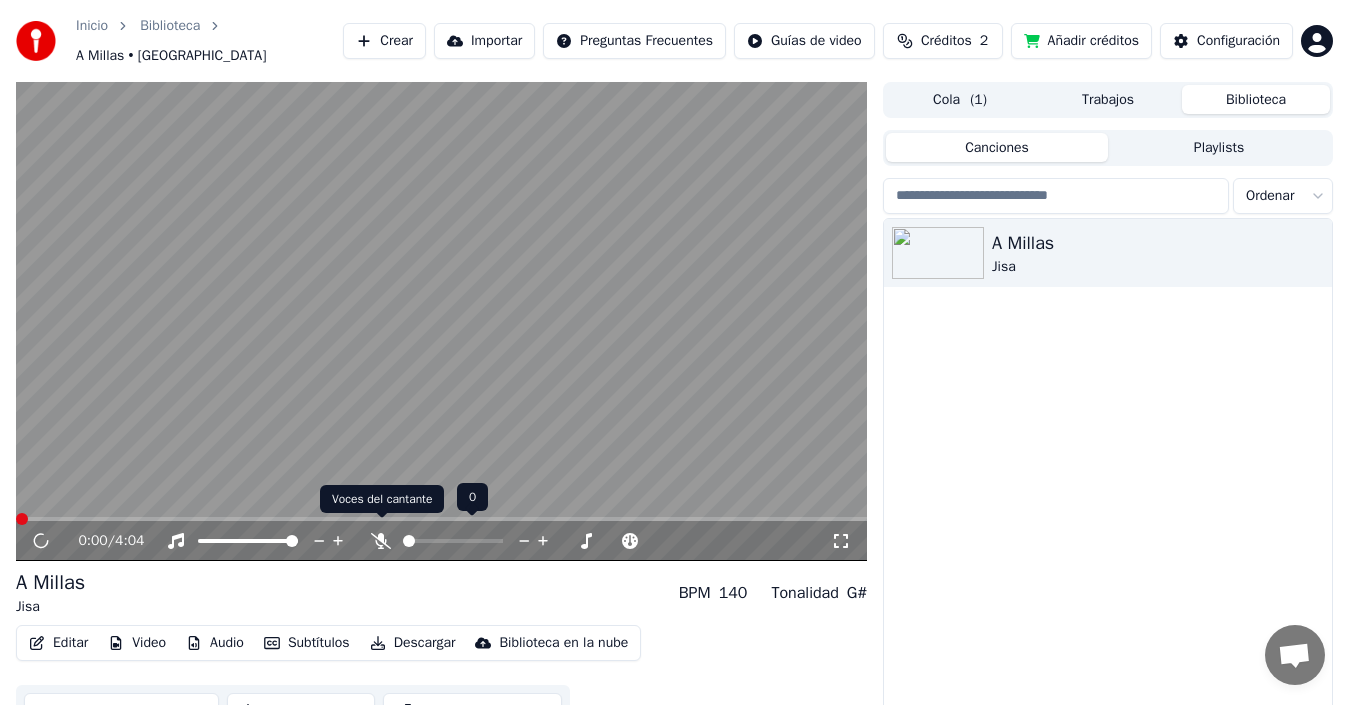 click 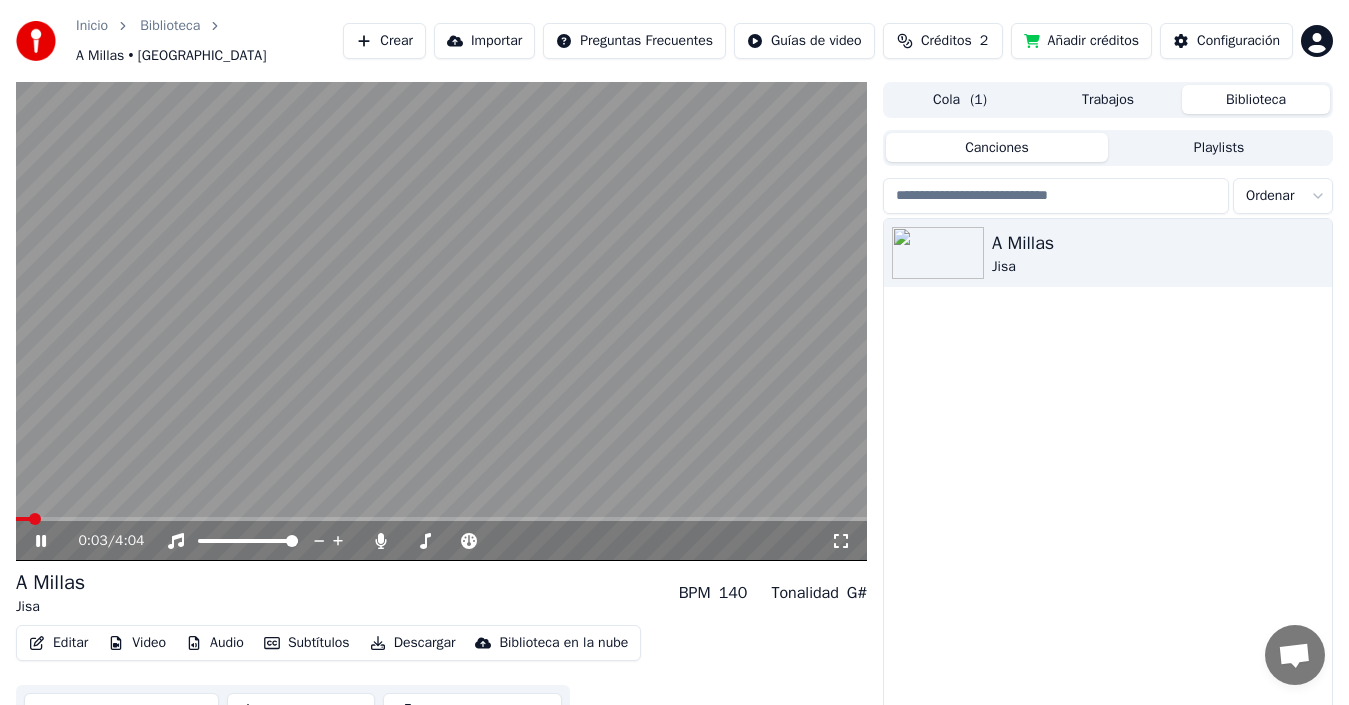 click at bounding box center [441, 519] 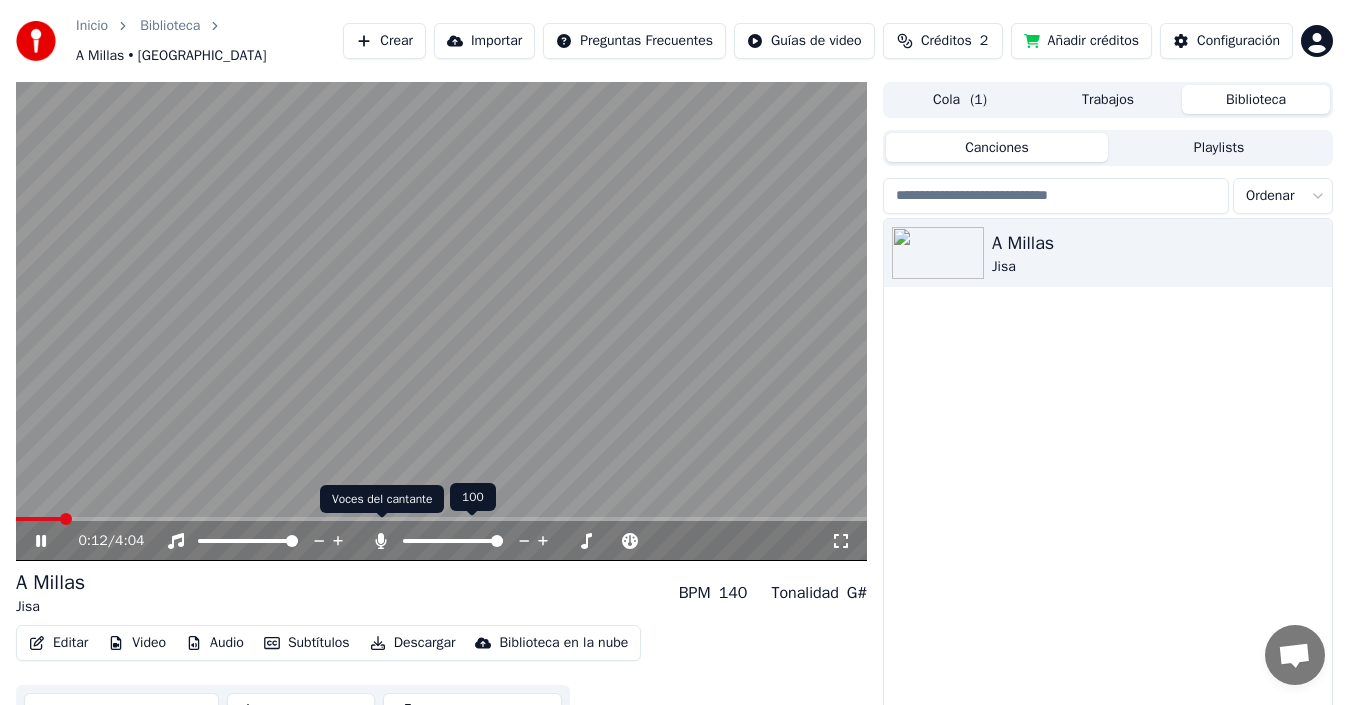 click 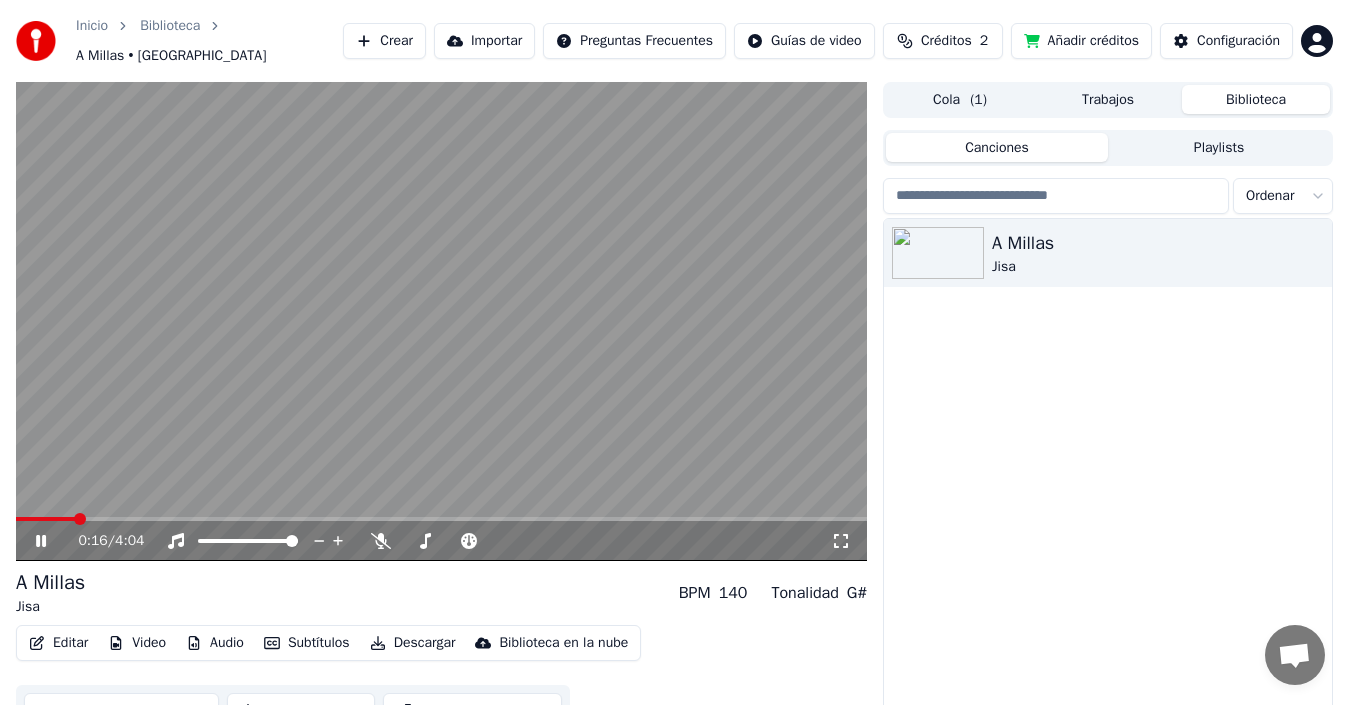 click 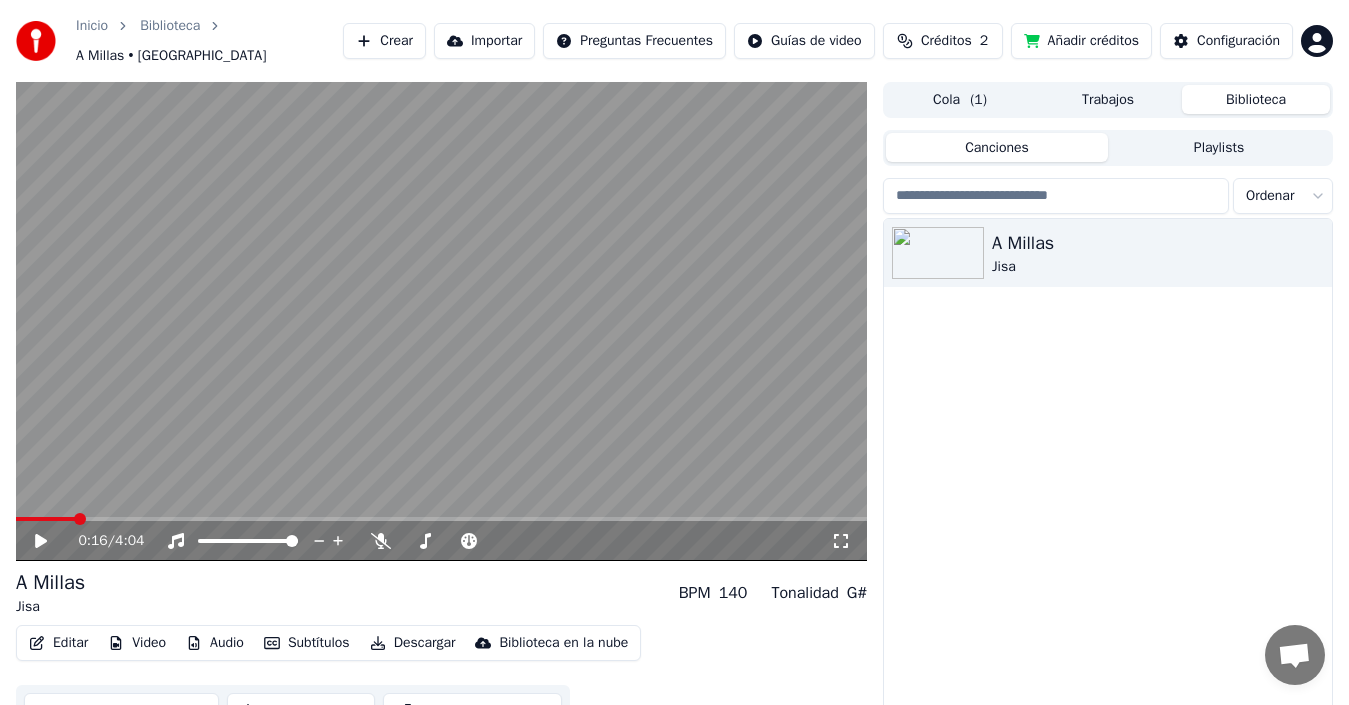 click 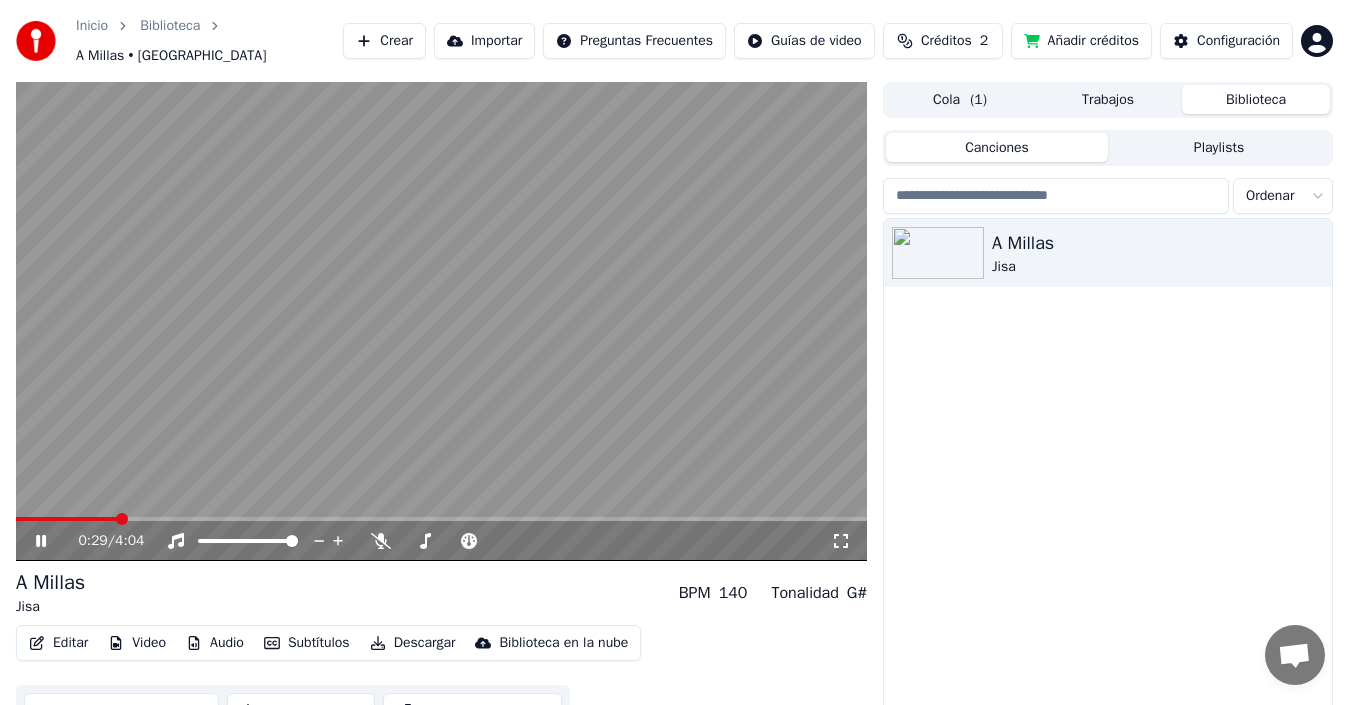 click at bounding box center (441, 519) 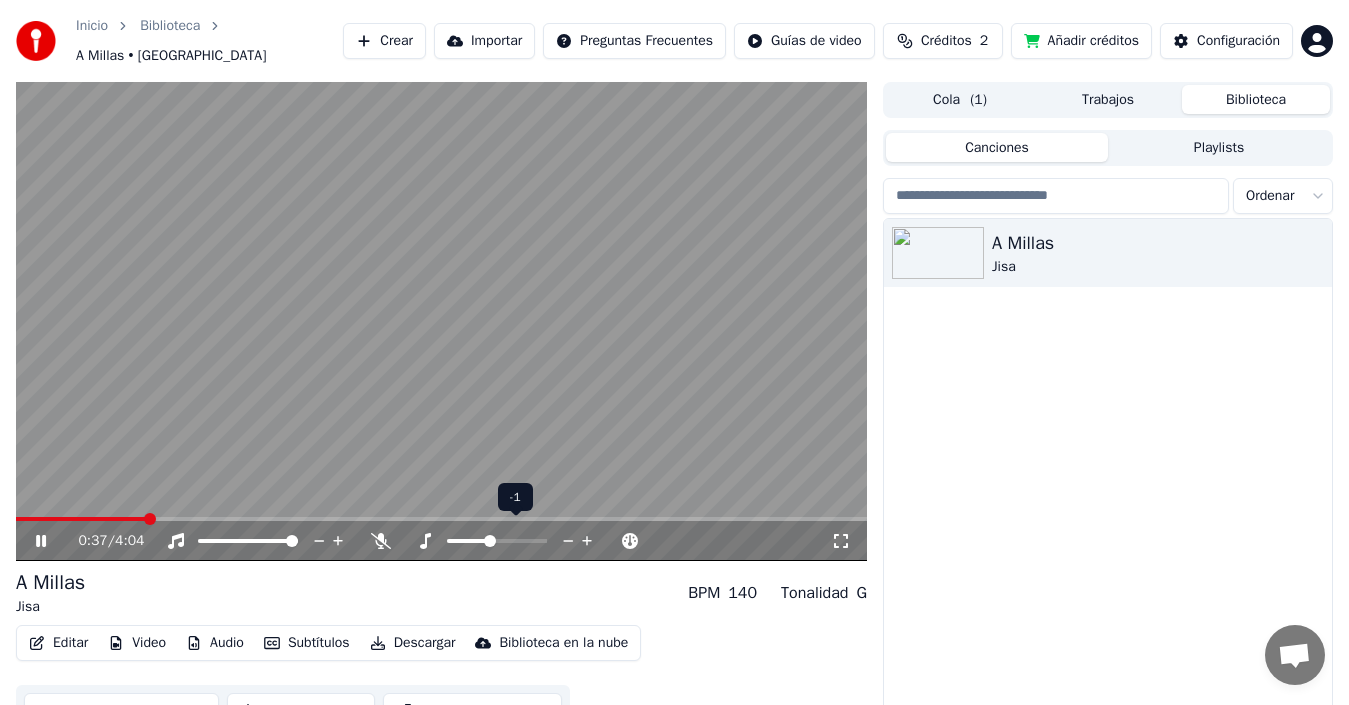 click at bounding box center [490, 541] 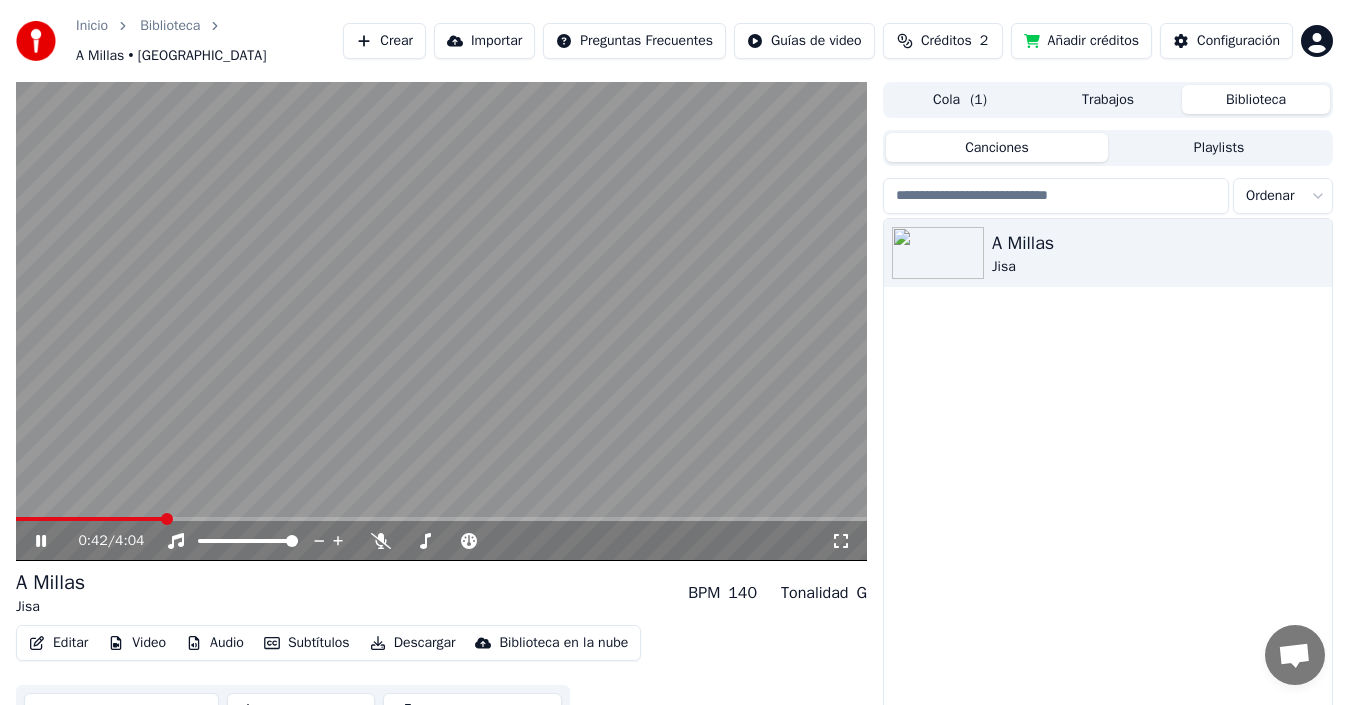 click 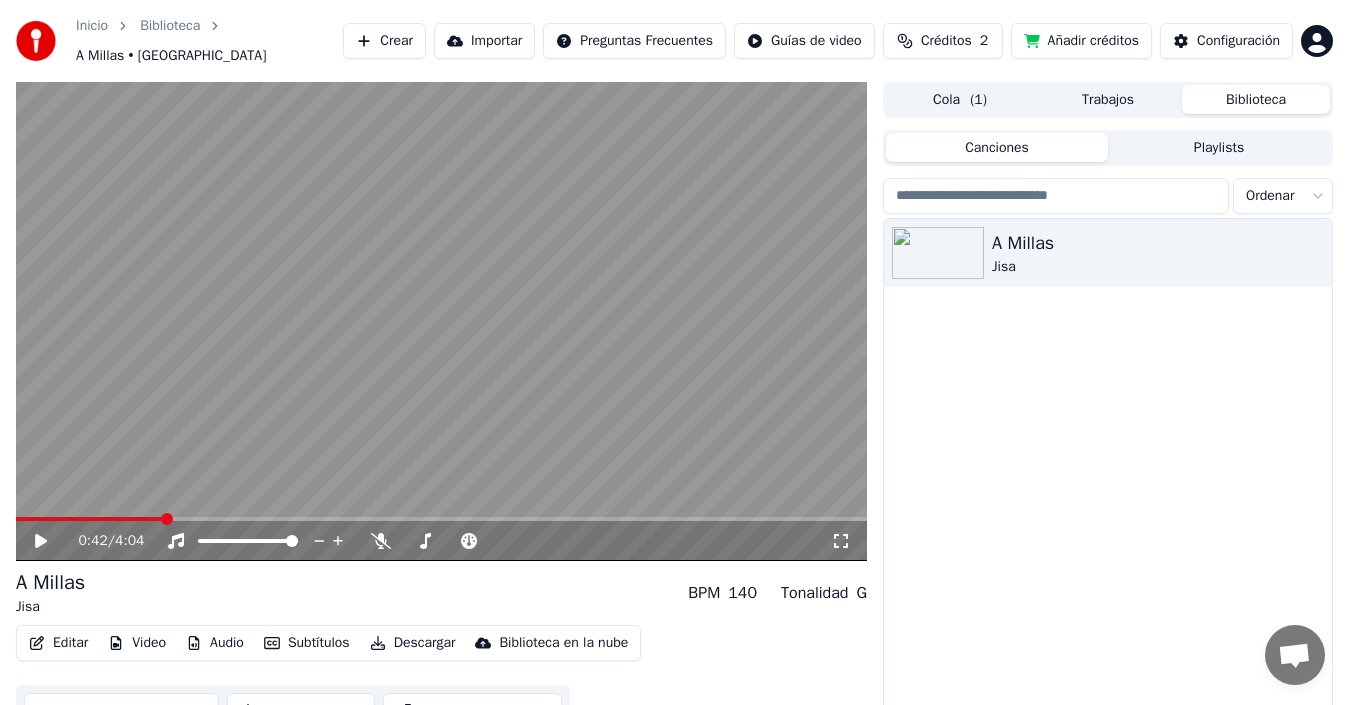 click at bounding box center [441, 321] 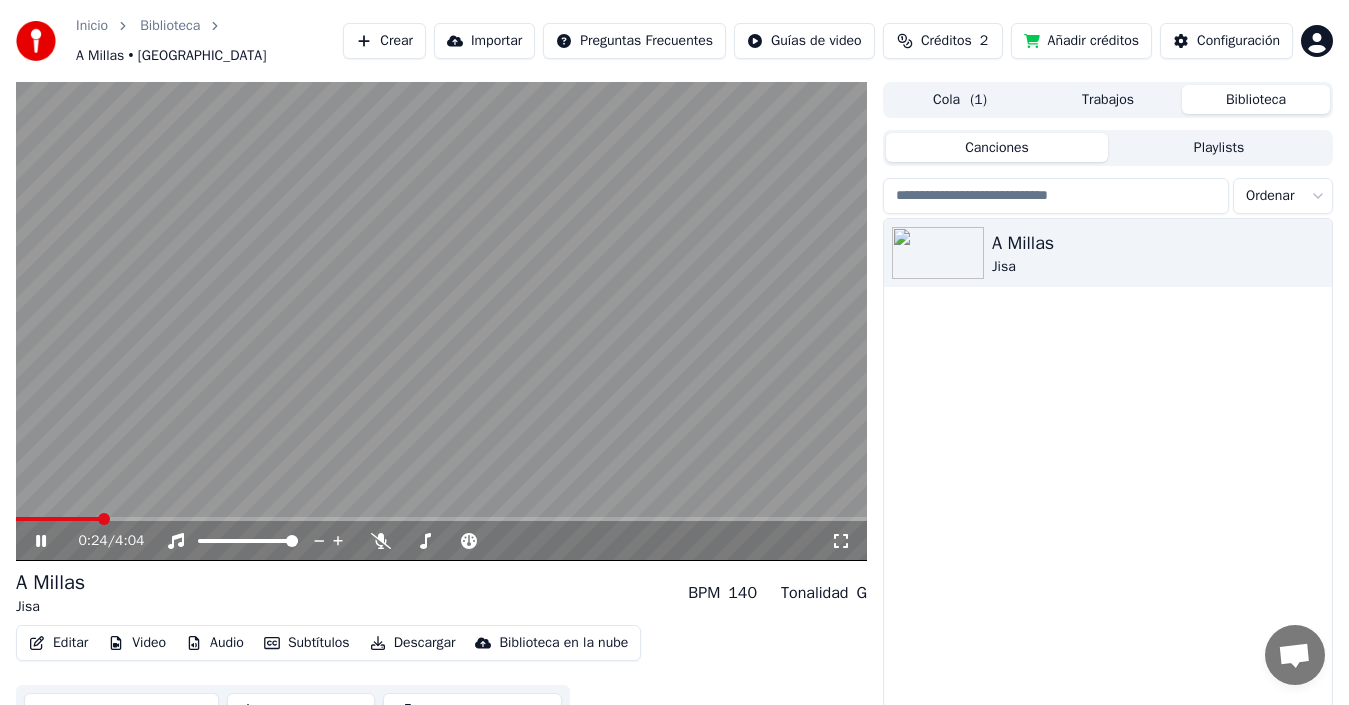 click at bounding box center [58, 519] 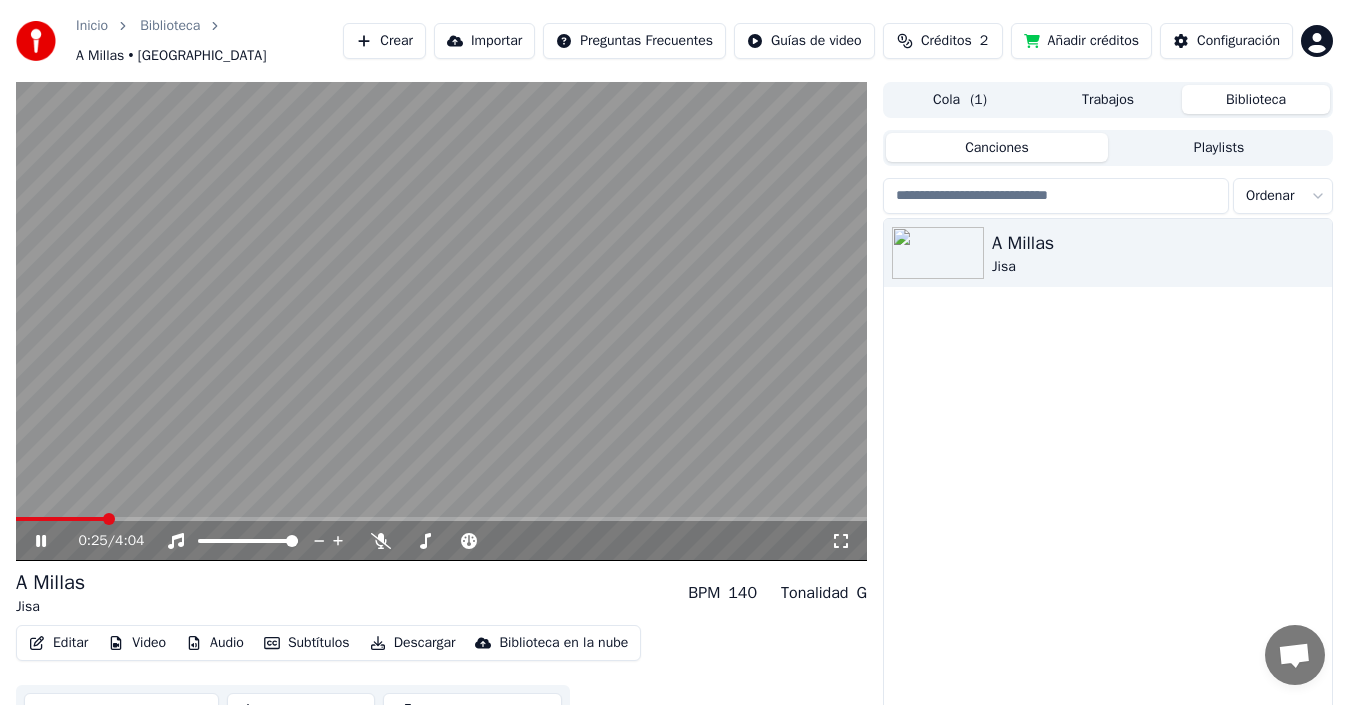 click 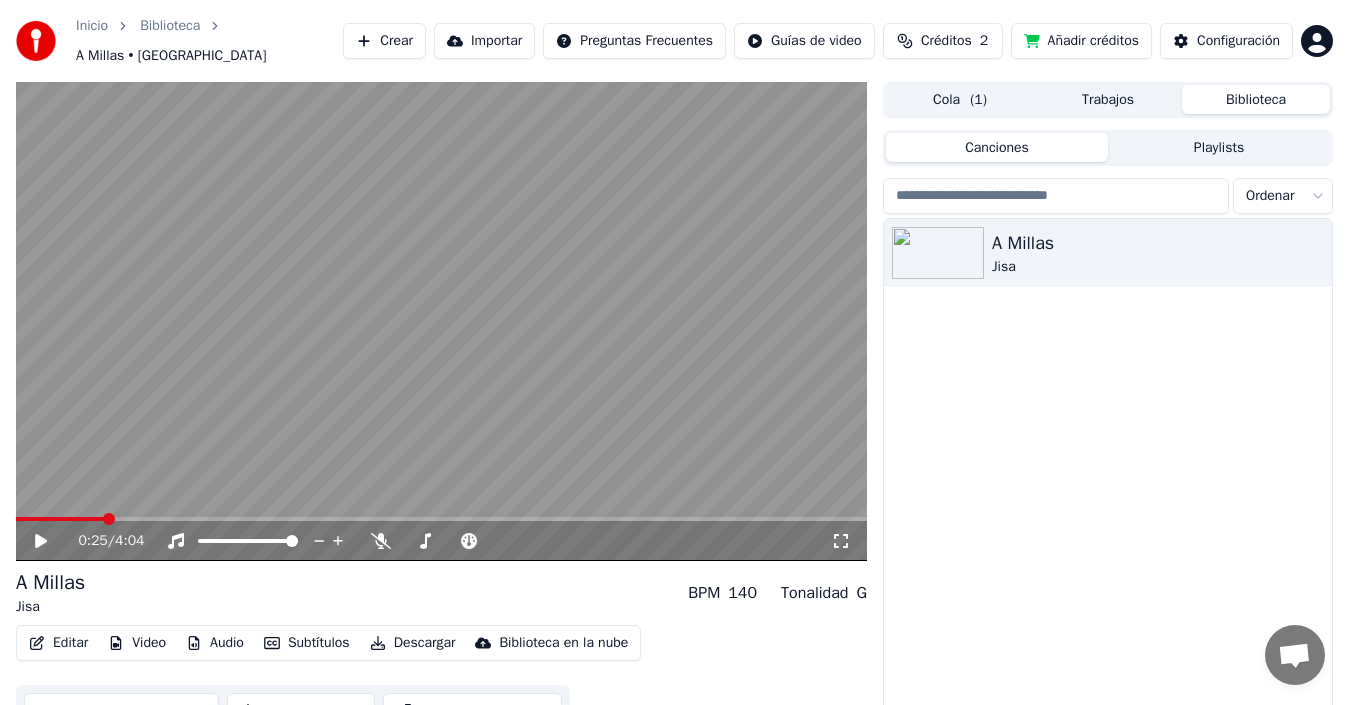 click at bounding box center [60, 519] 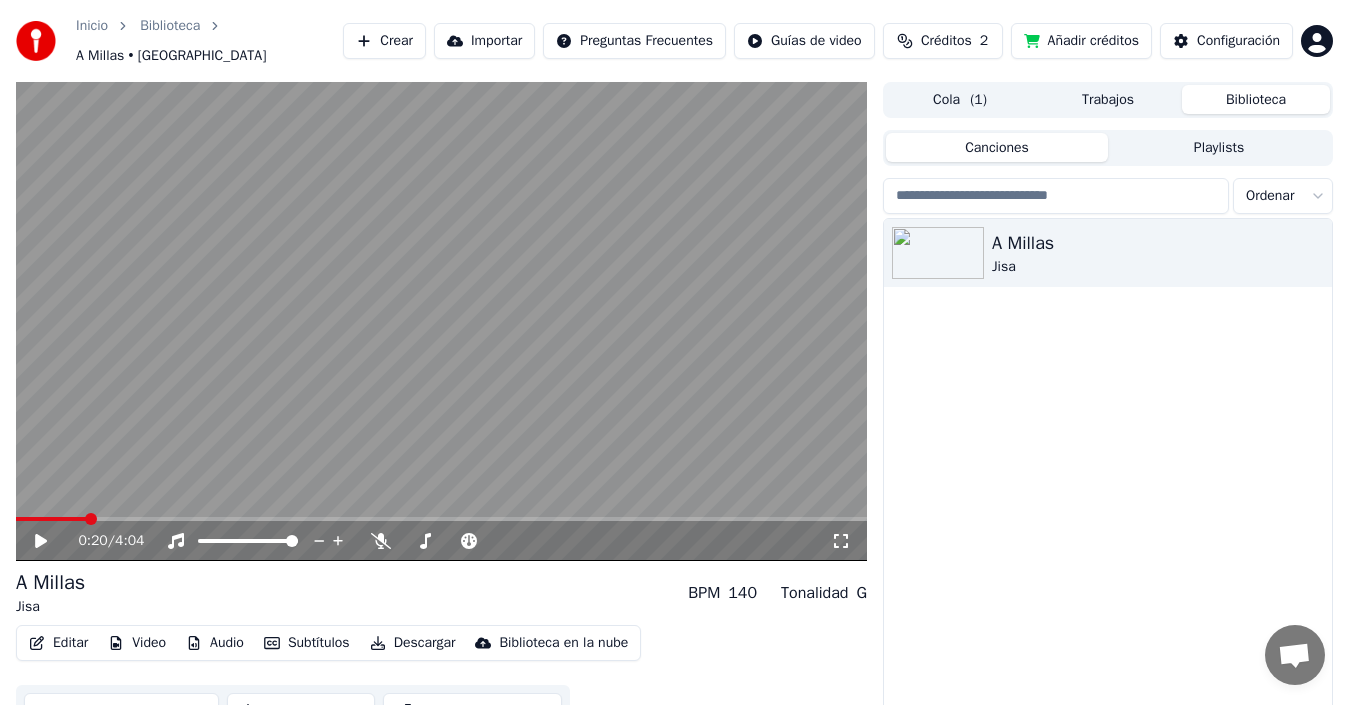 click 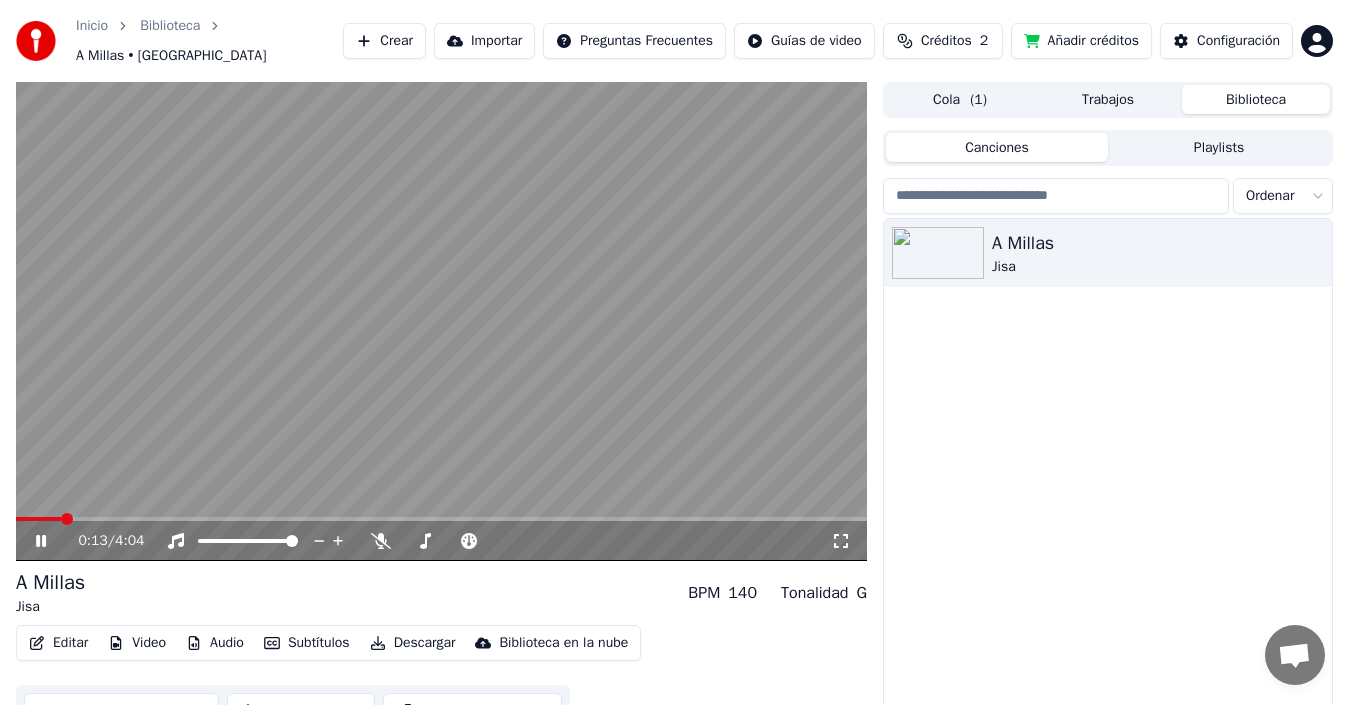 click at bounding box center [38, 519] 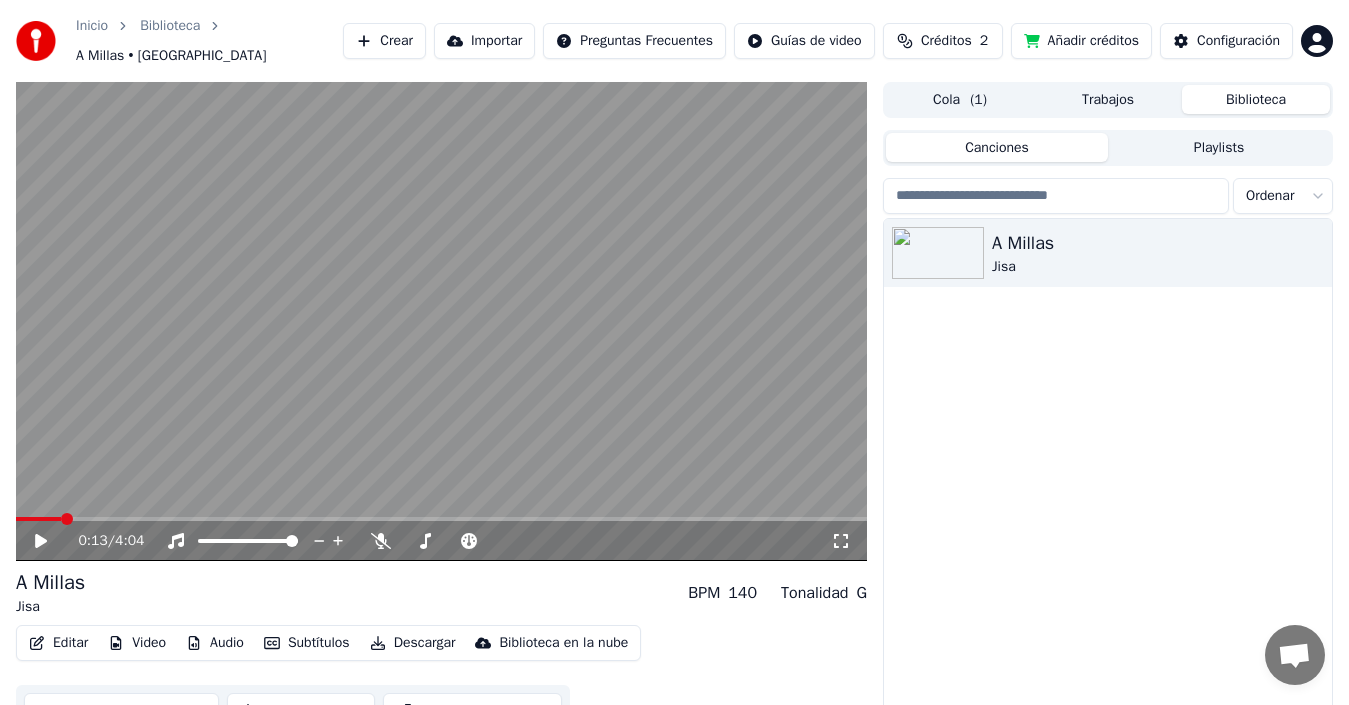click on "0:13  /  4:04 [PERSON_NAME] BPM 140 Tonalidad G Editar Video Audio Subtítulos Descargar Biblioteca en la nube Sincronización manual Descargar video Abrir Pantalla Doble Cola ( 1 ) Trabajos Biblioteca Canciones Playlists Ordenar [PERSON_NAME]" at bounding box center [674, 414] 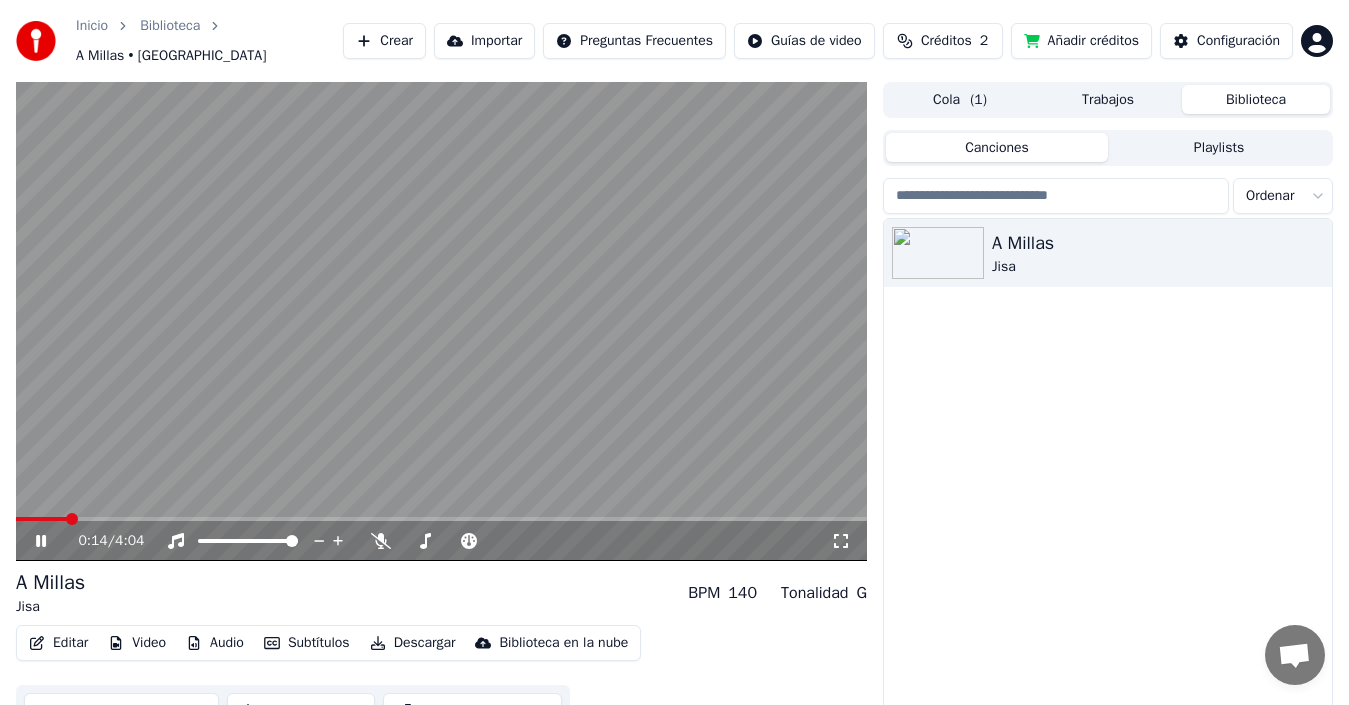 click at bounding box center (441, 321) 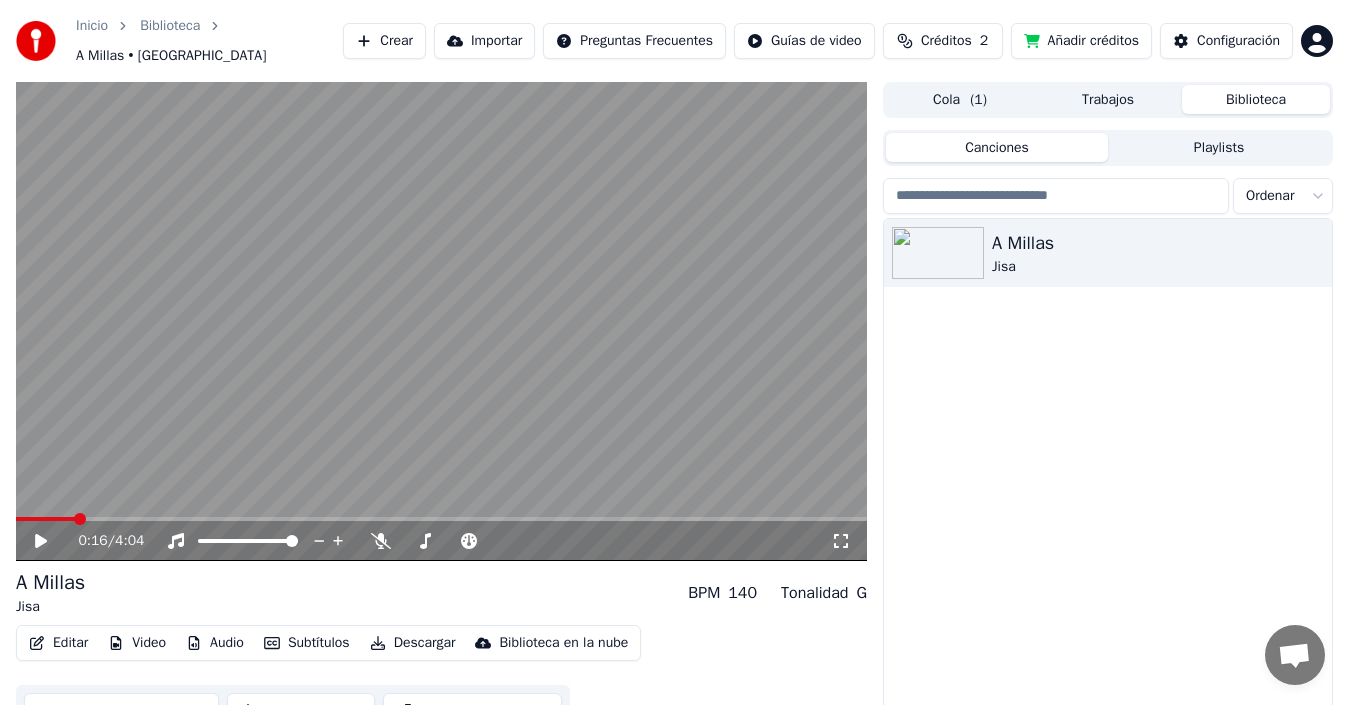 click at bounding box center [441, 321] 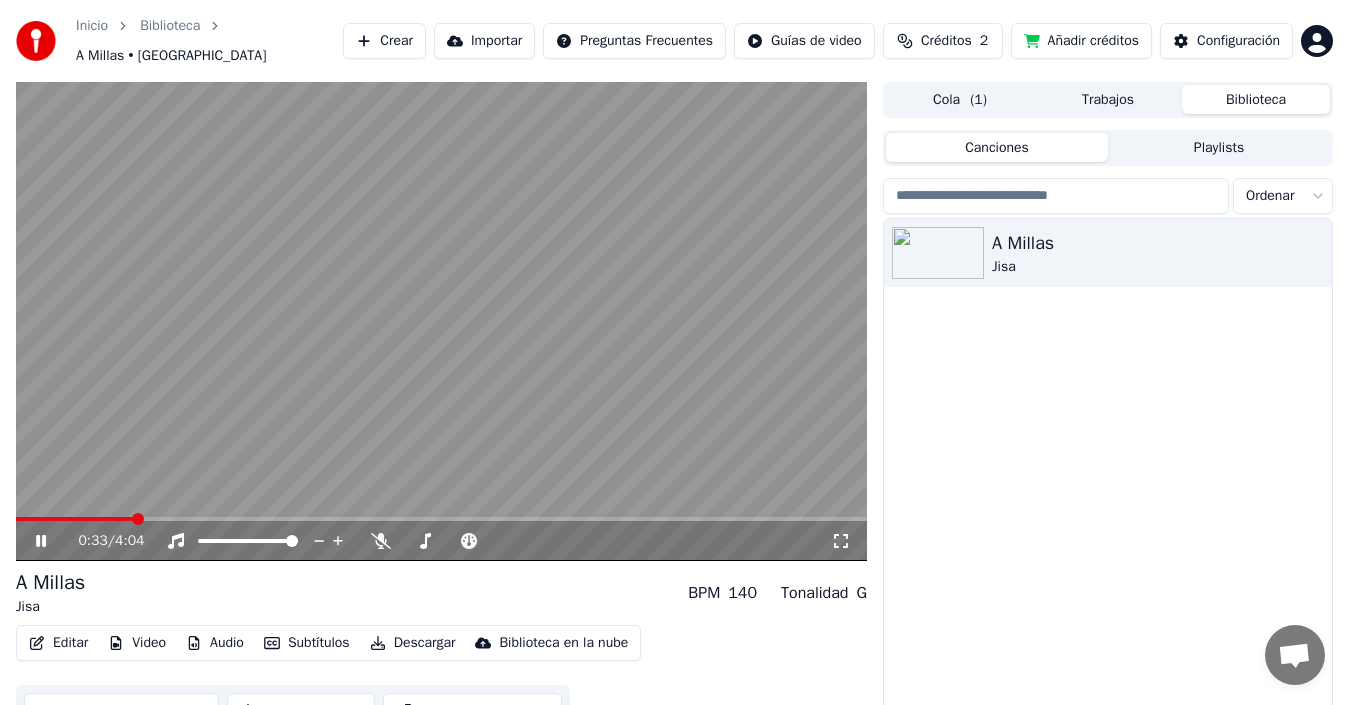click at bounding box center (441, 321) 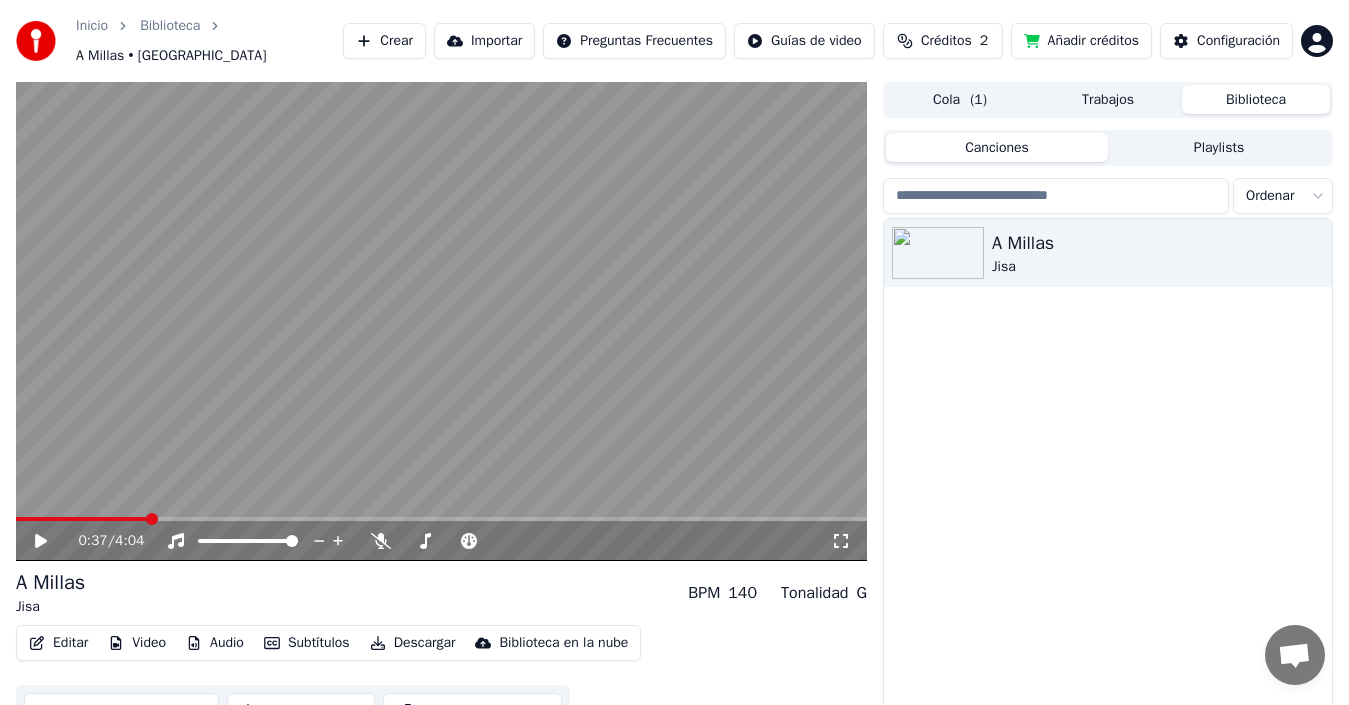 click 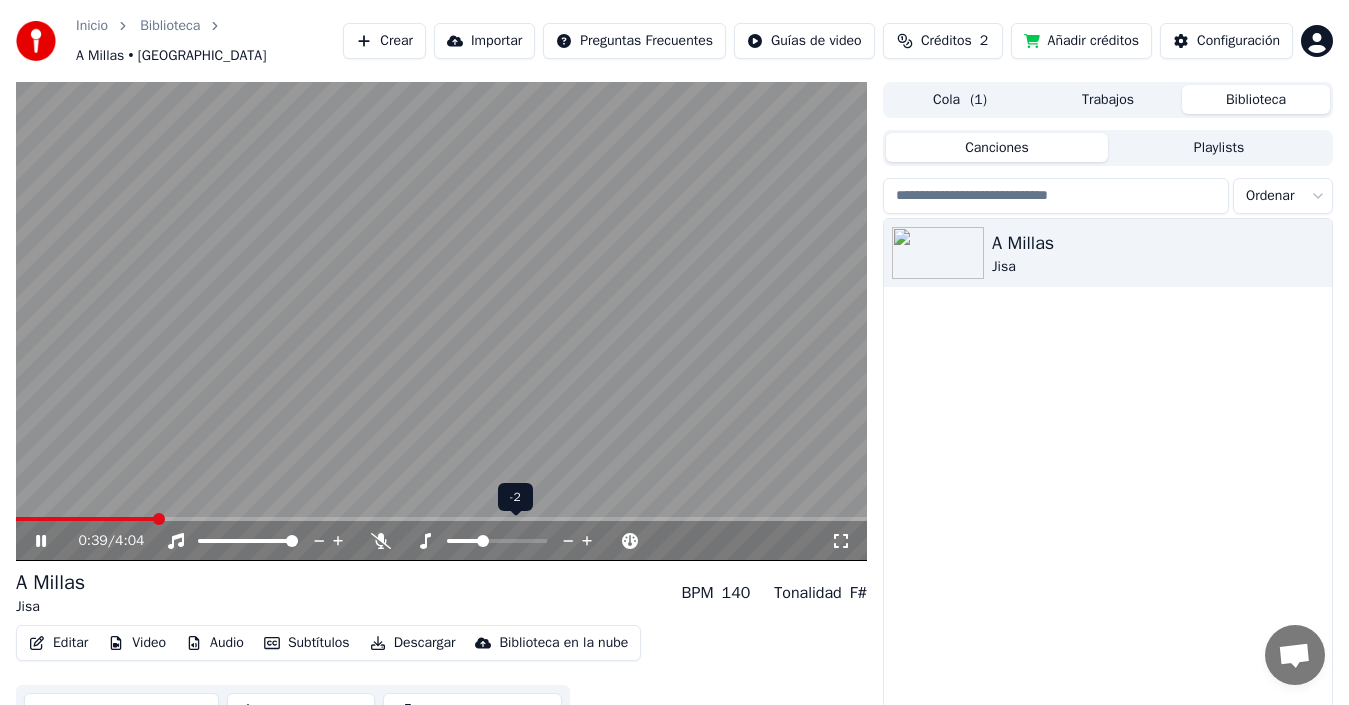 click at bounding box center (483, 541) 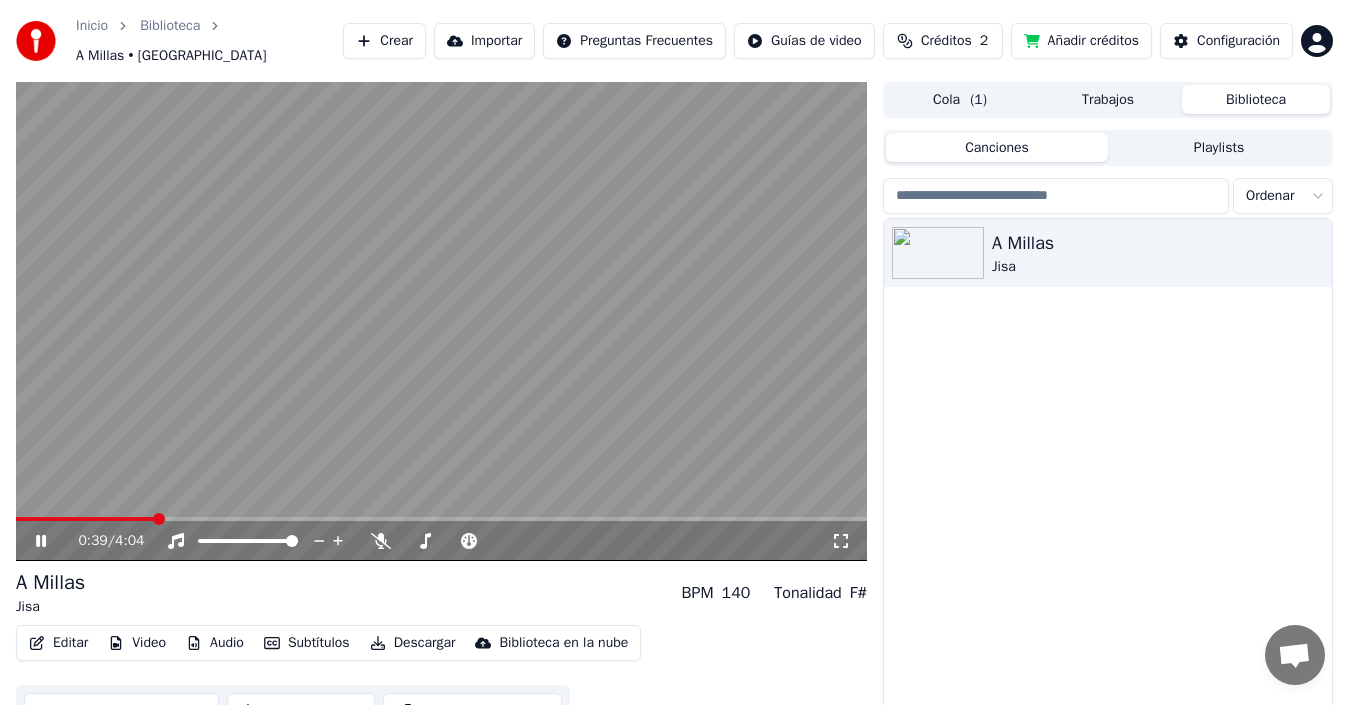 click on "0:39  /  4:04" at bounding box center [441, 541] 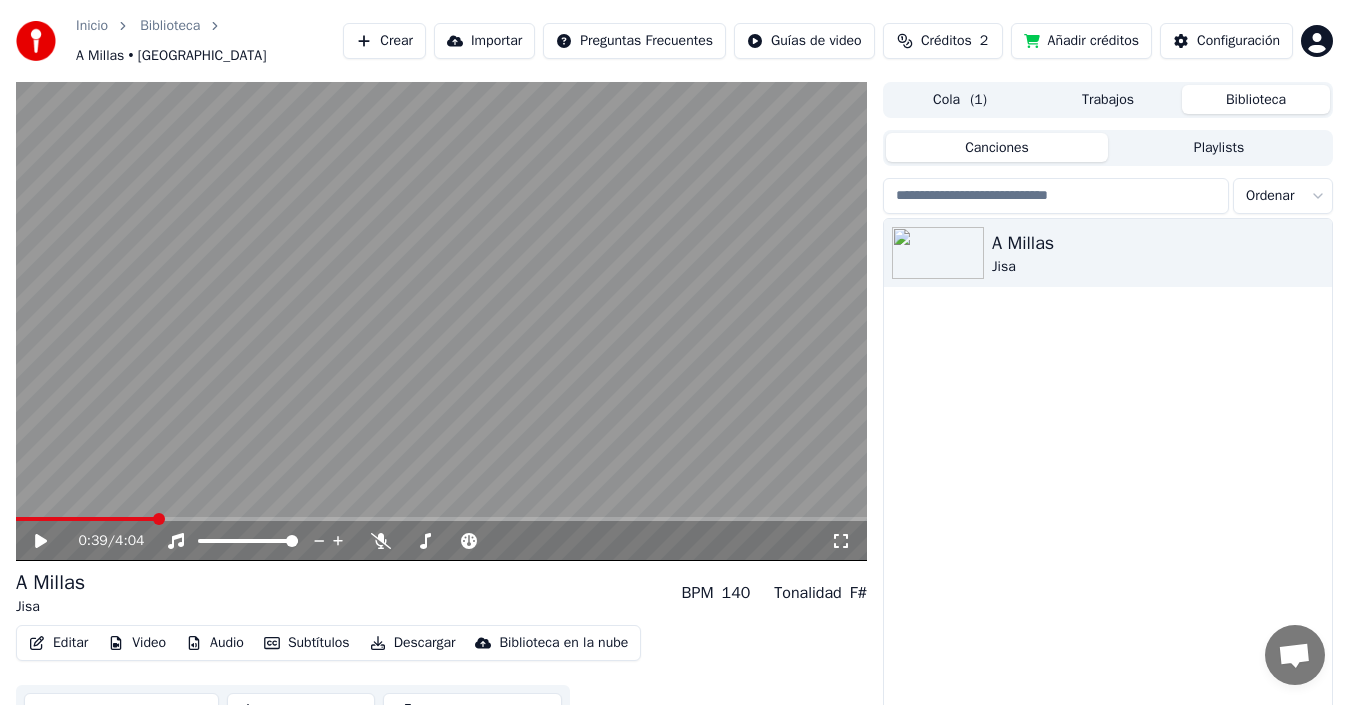click at bounding box center [85, 519] 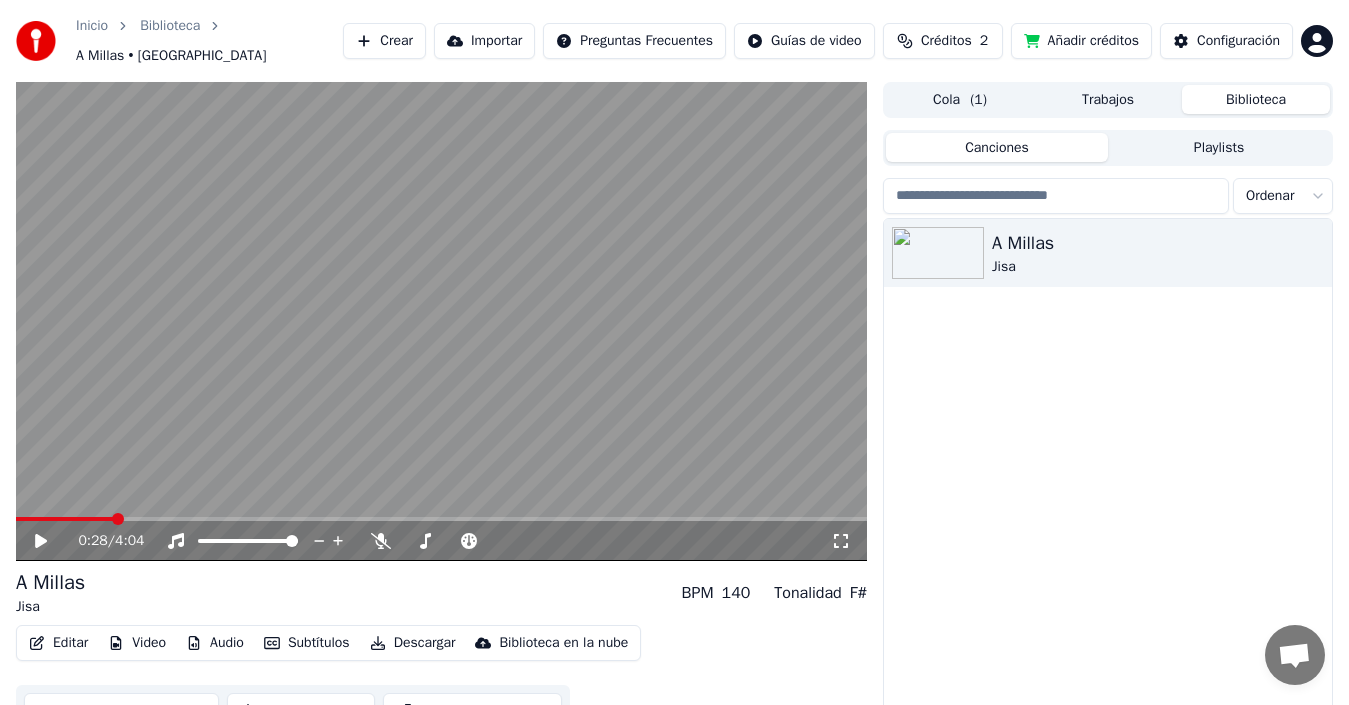 click 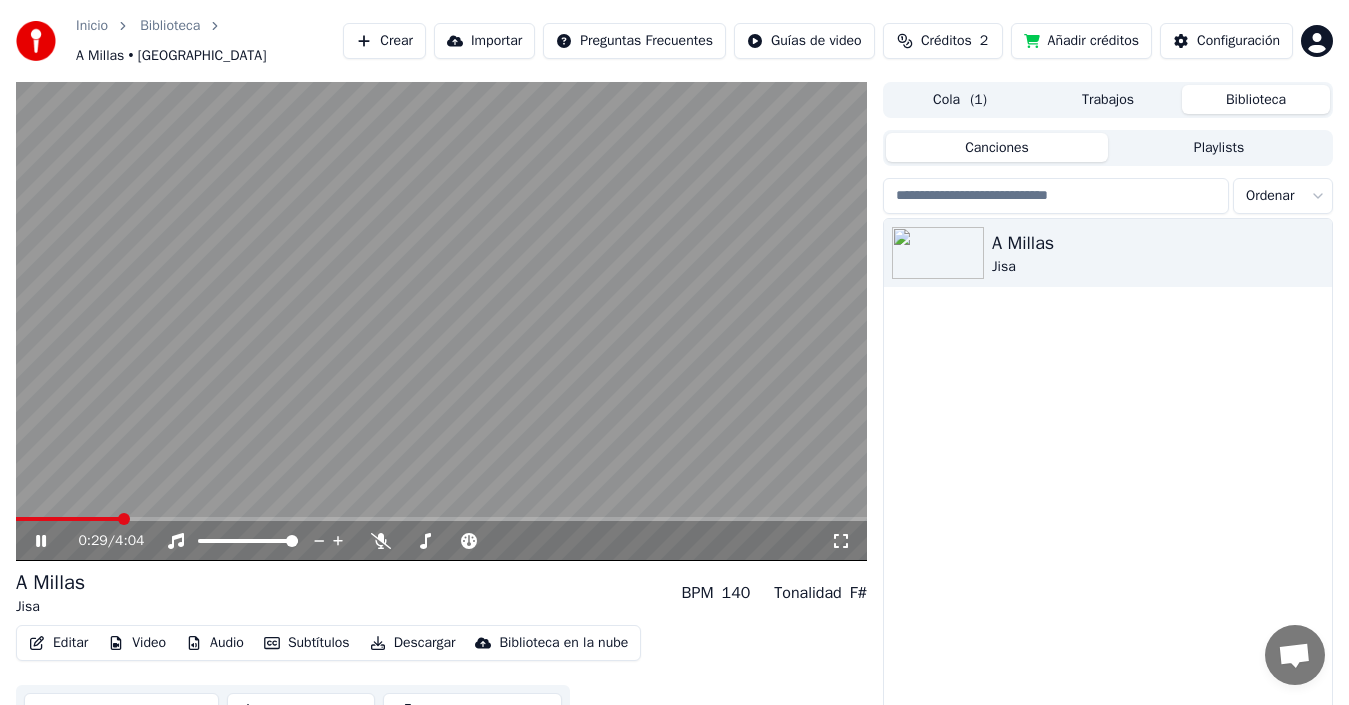 click at bounding box center (441, 321) 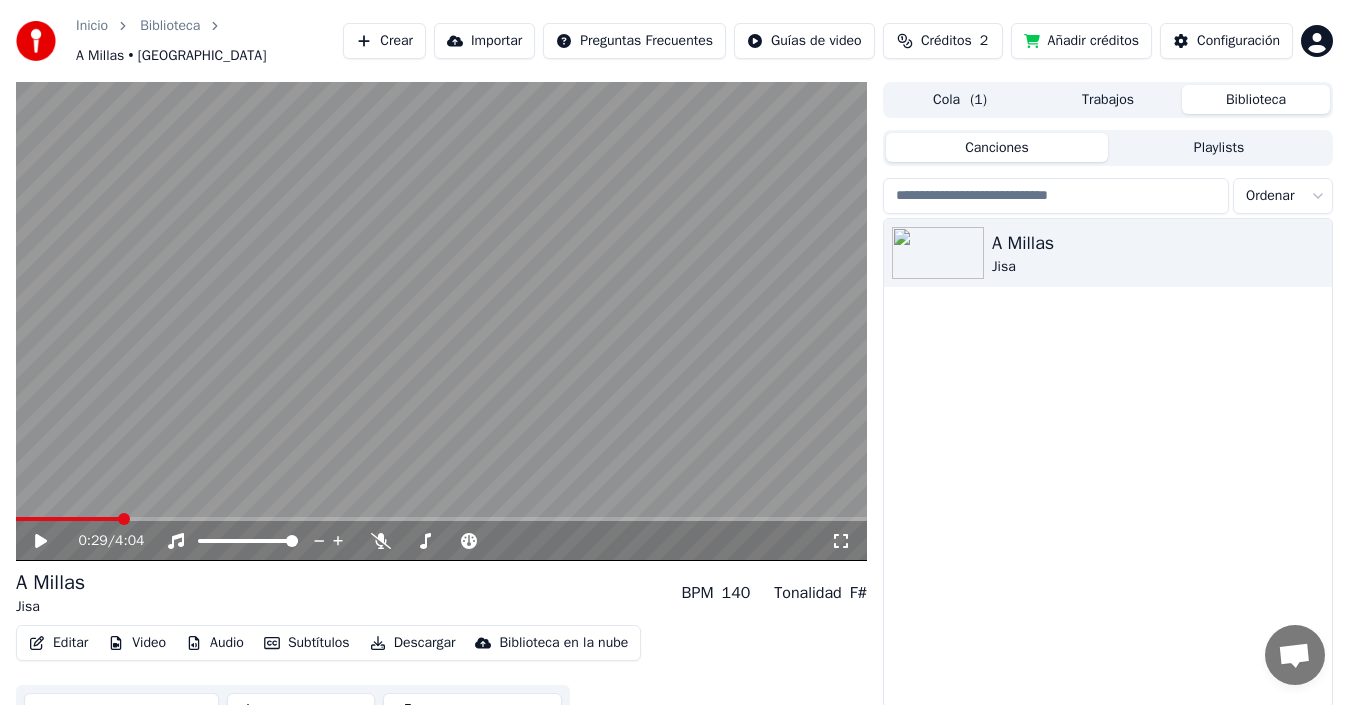 click on "Descargar" at bounding box center [413, 643] 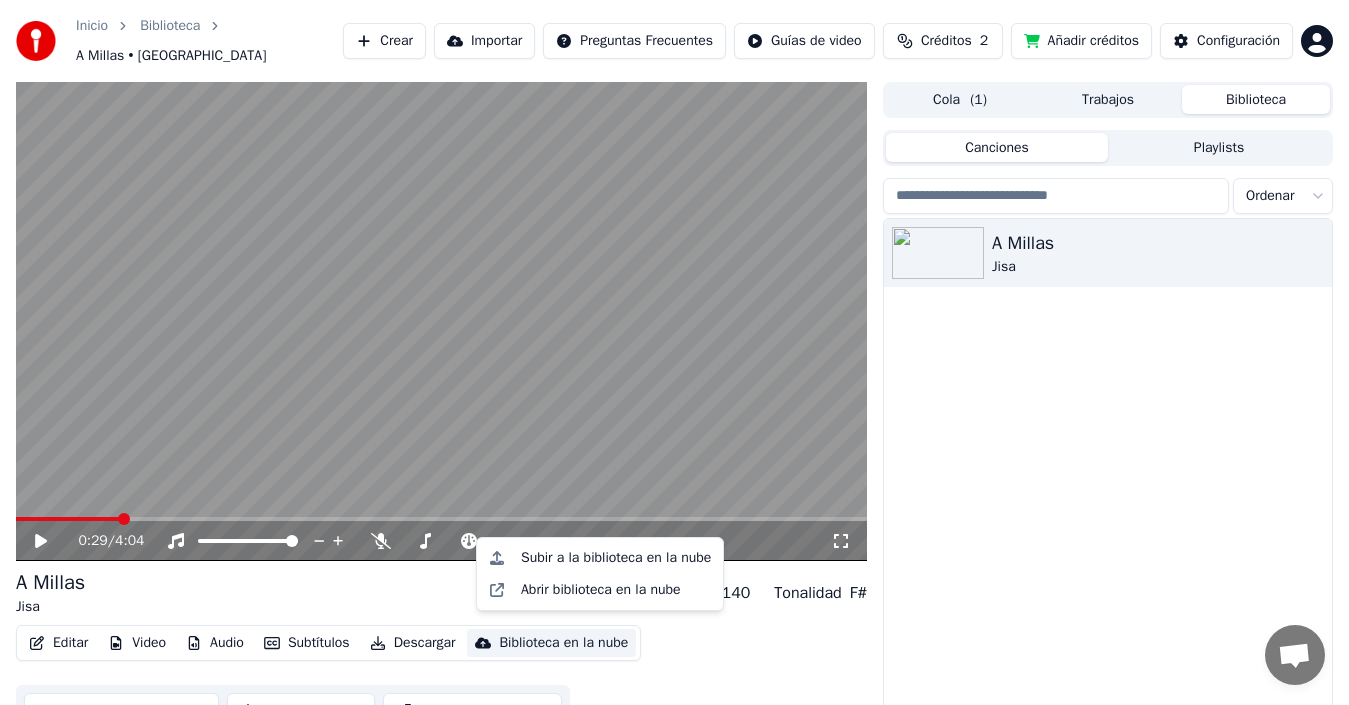 scroll, scrollTop: 32, scrollLeft: 0, axis: vertical 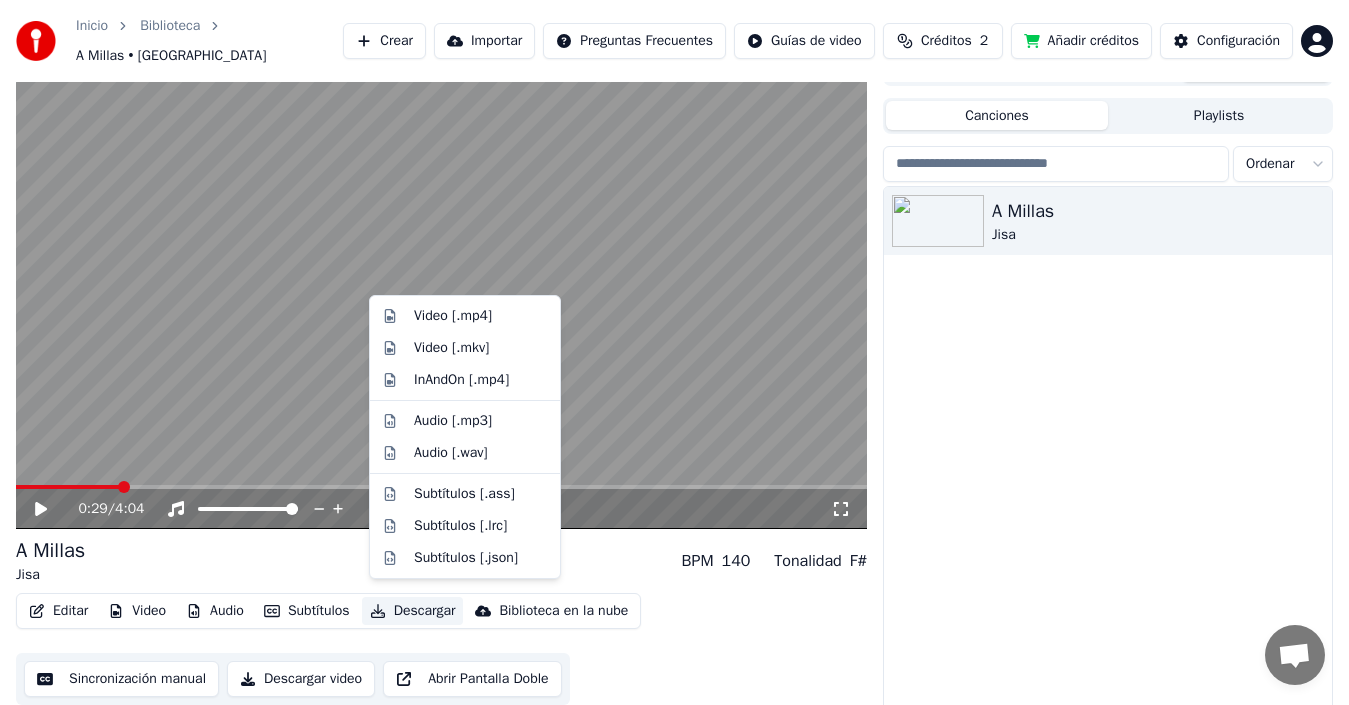 click at bounding box center [67, 487] 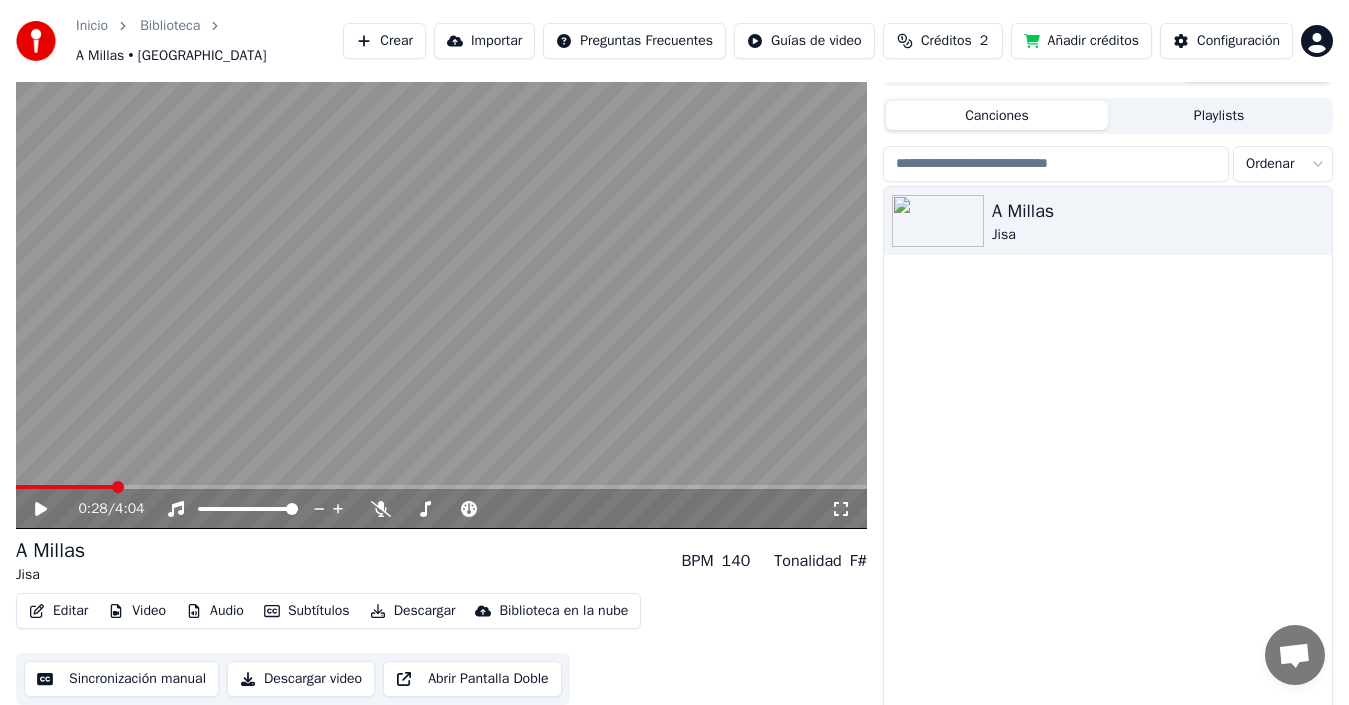 click at bounding box center [65, 487] 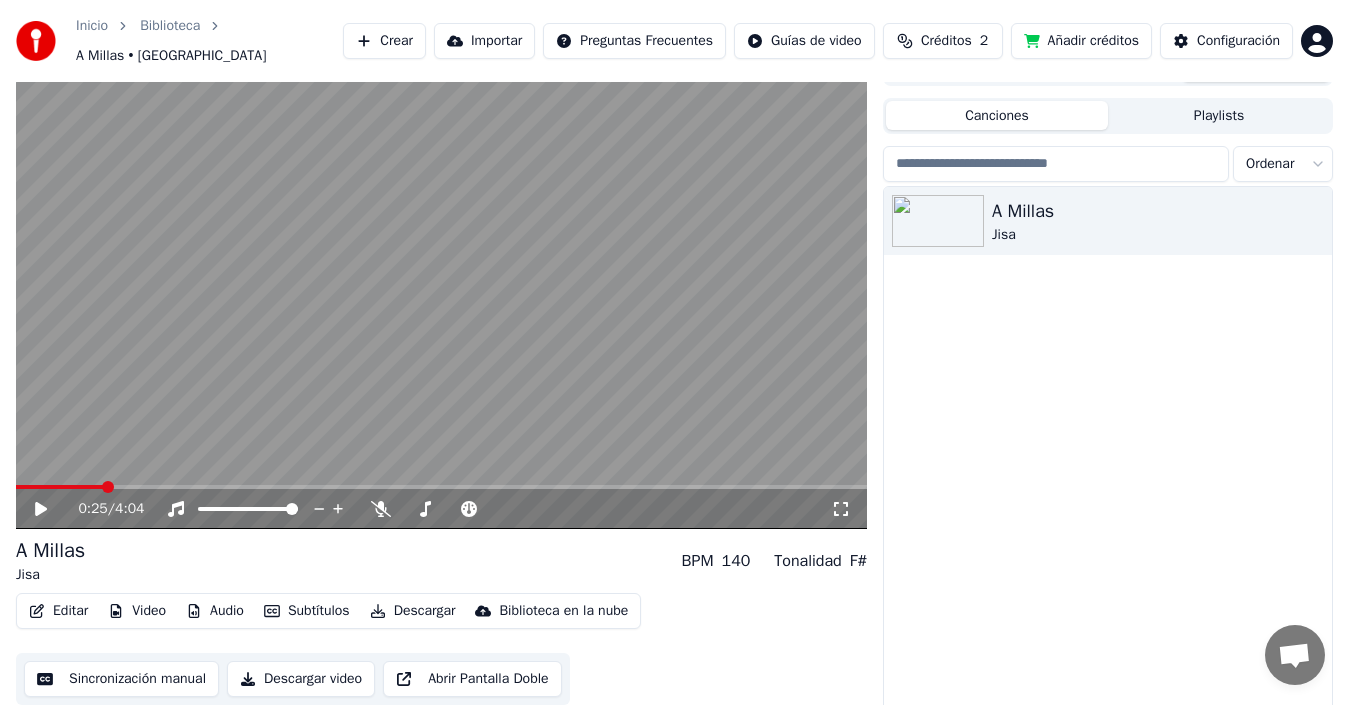click at bounding box center (108, 487) 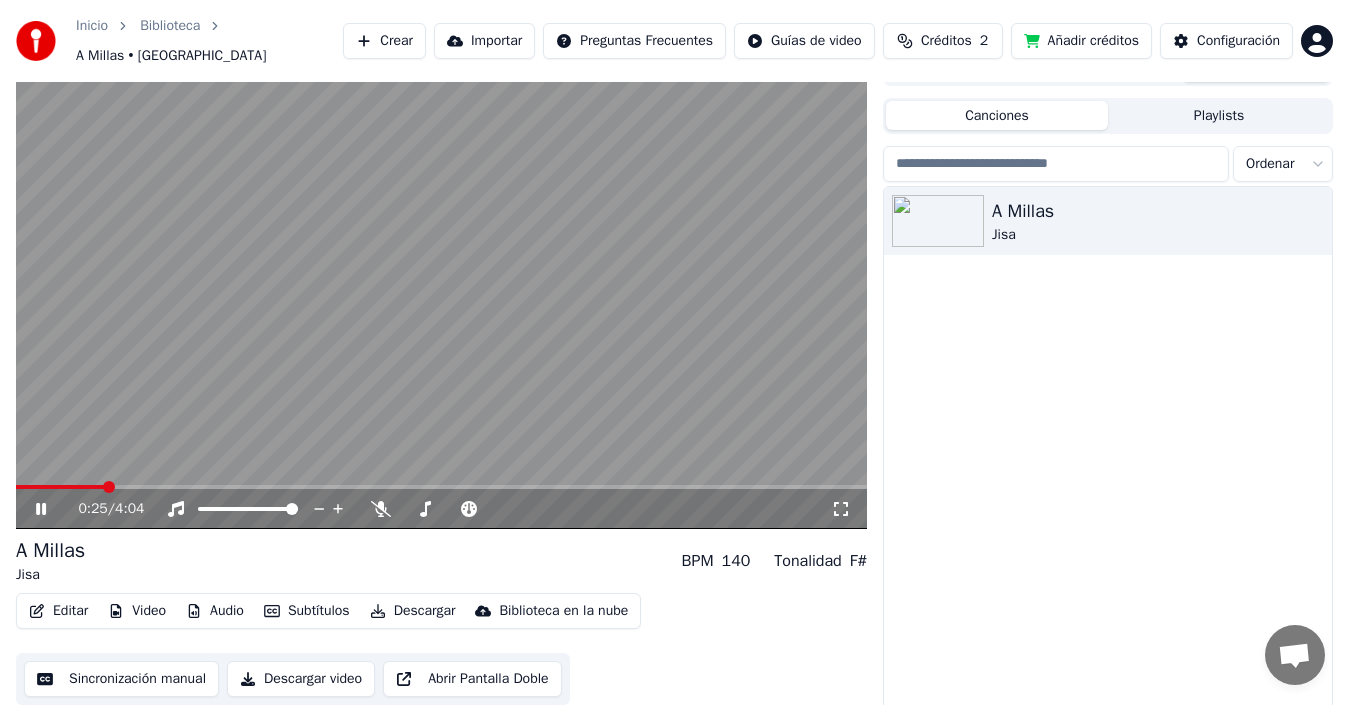 click 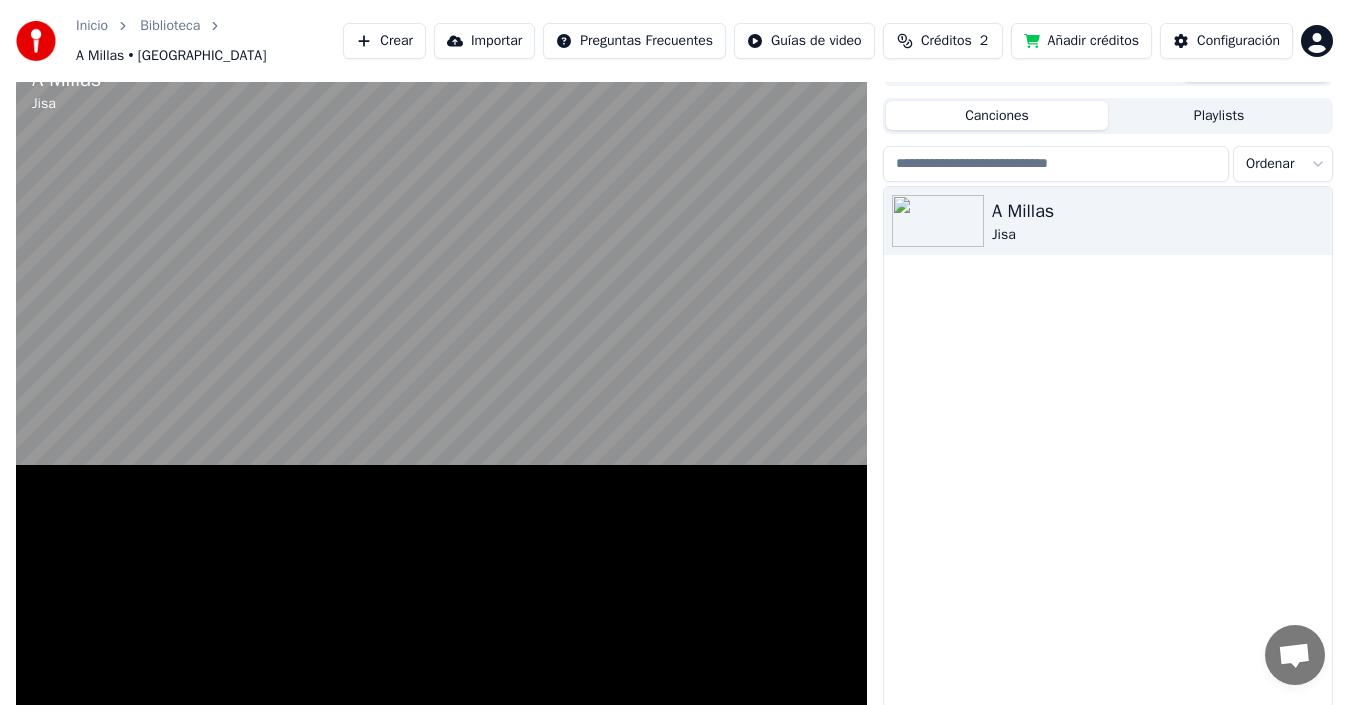 scroll, scrollTop: 16, scrollLeft: 0, axis: vertical 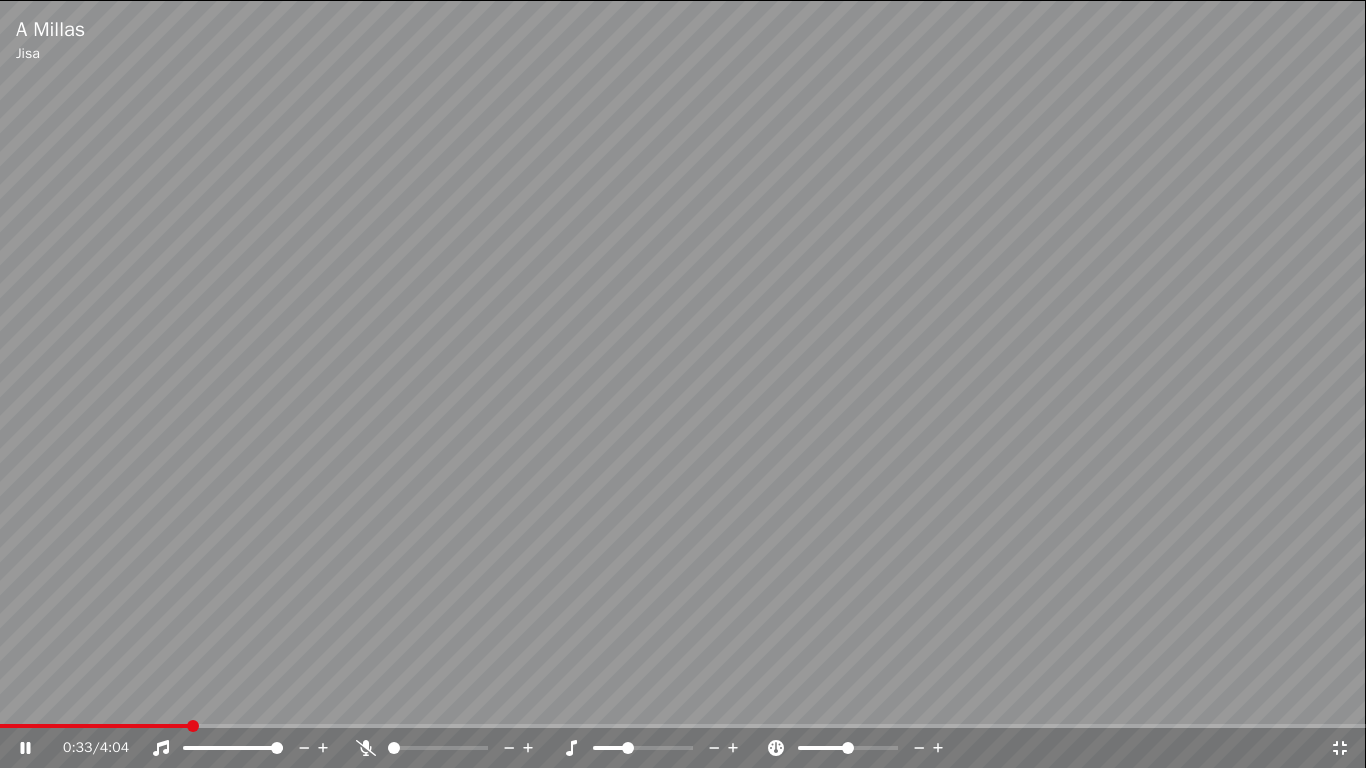 click at bounding box center [94, 726] 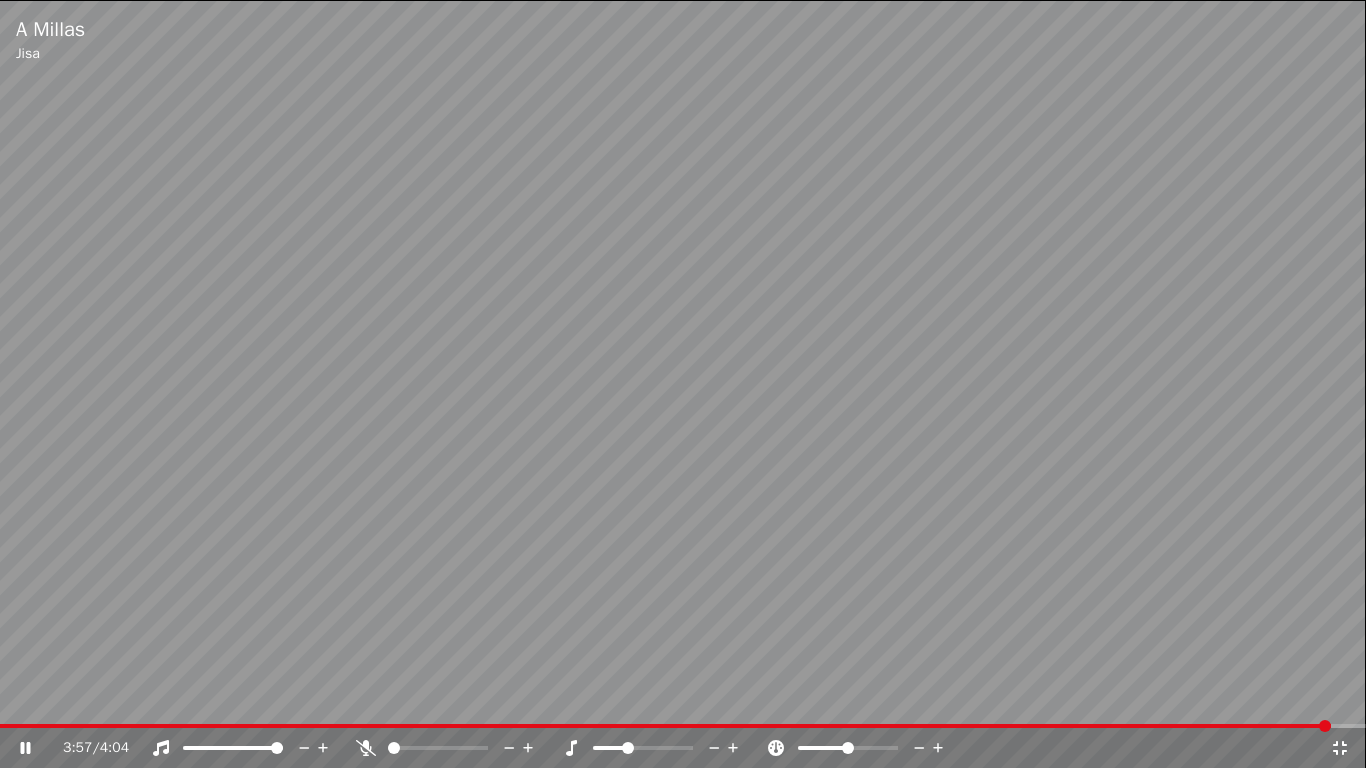 click 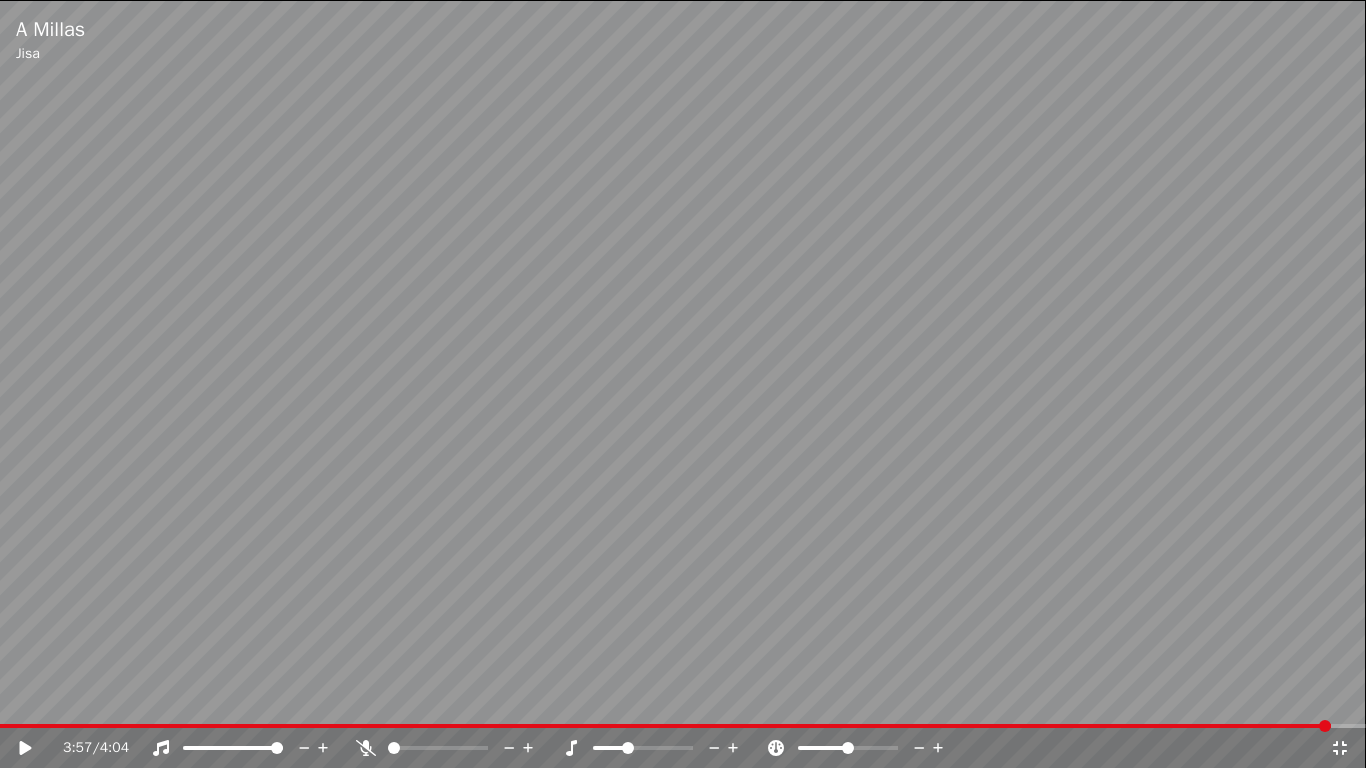 click at bounding box center (683, 384) 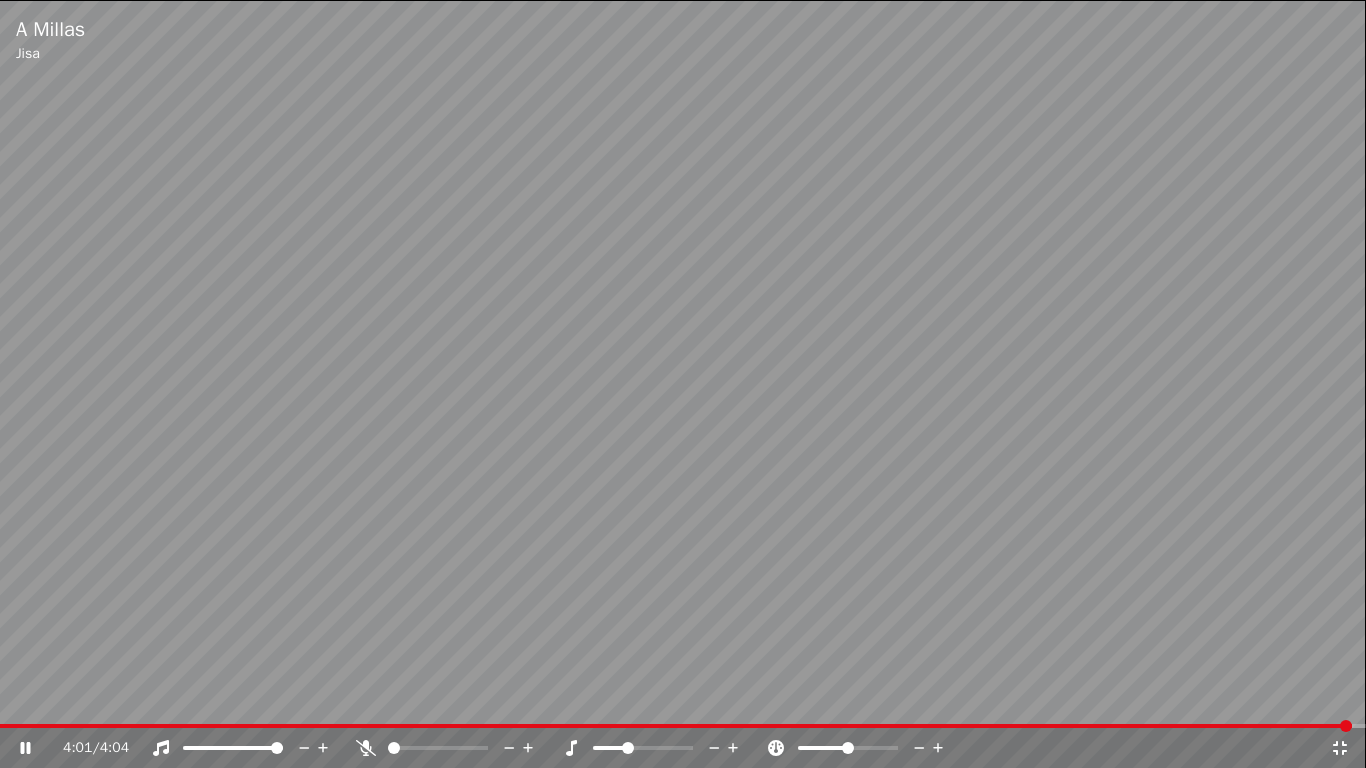 click 